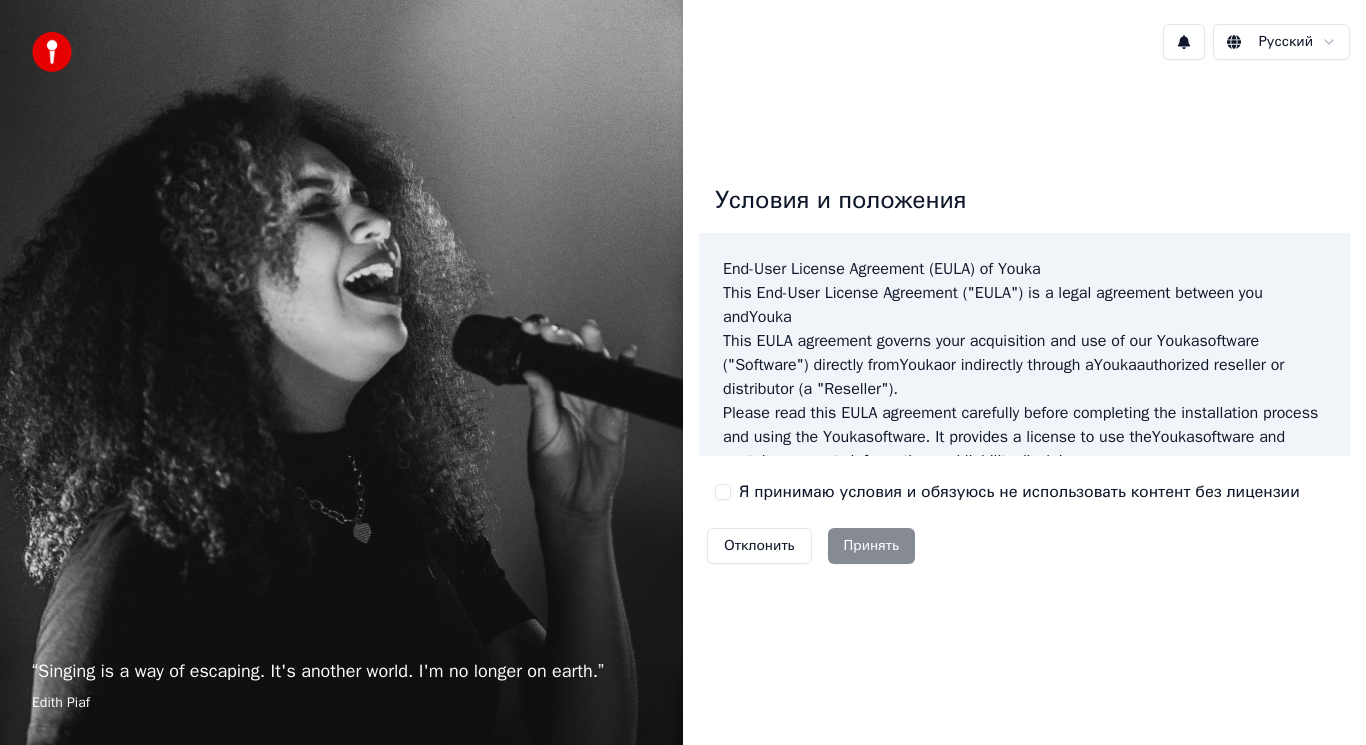 scroll, scrollTop: 0, scrollLeft: 0, axis: both 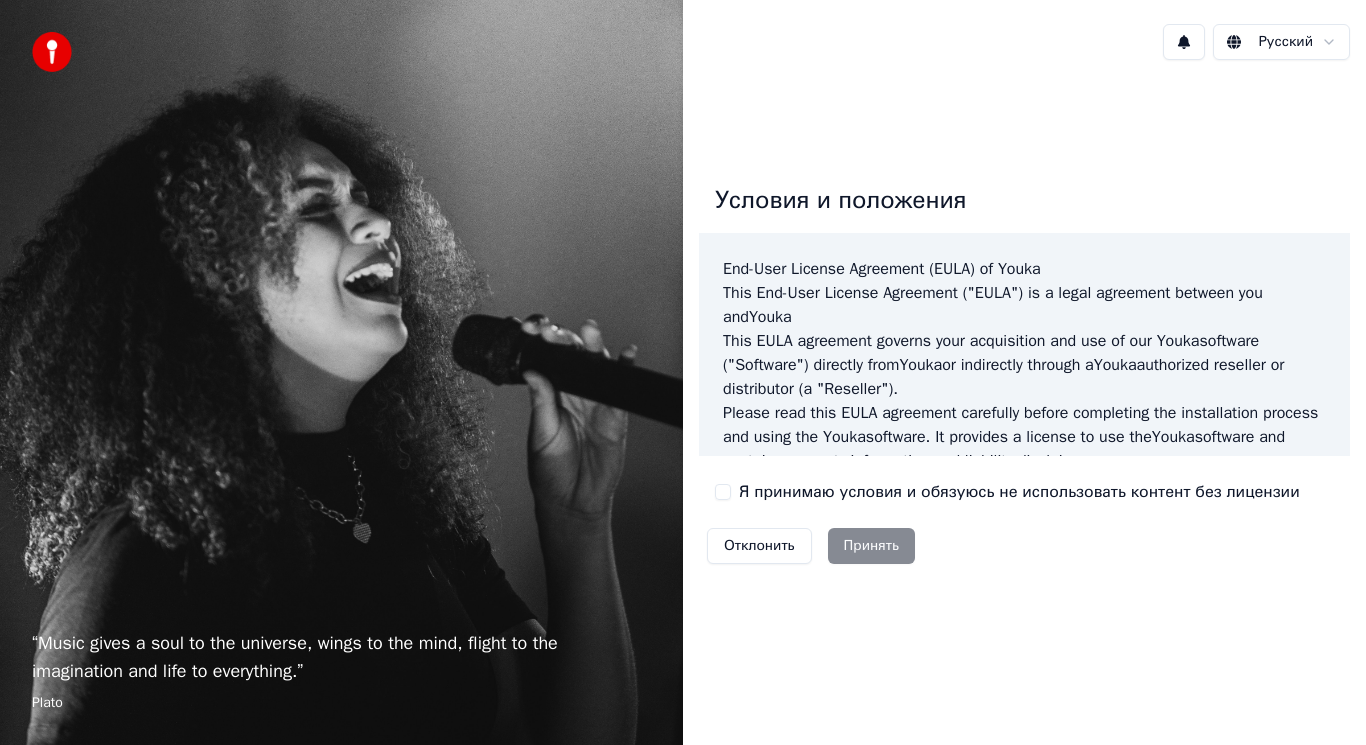 click on "Я принимаю условия и обязуюсь не использовать контент без лицензии" at bounding box center [723, 492] 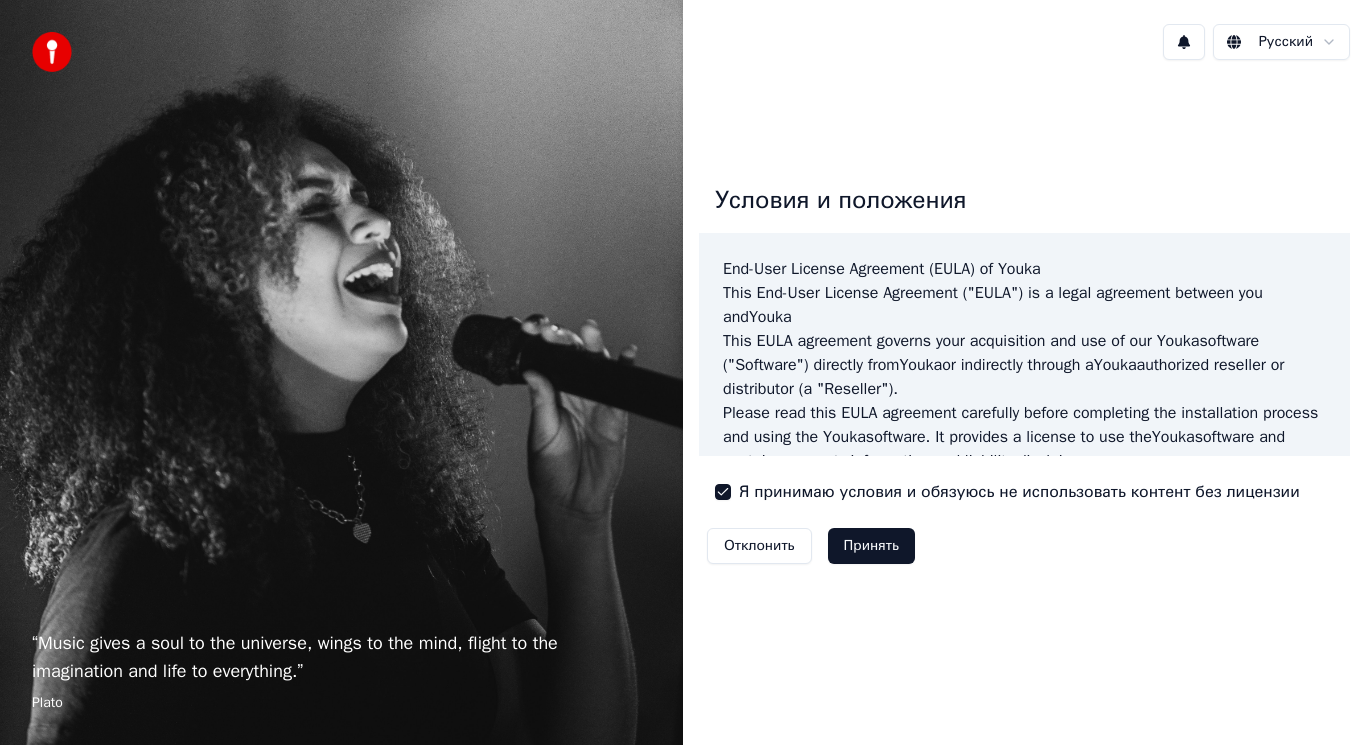 click on "Принять" at bounding box center (871, 546) 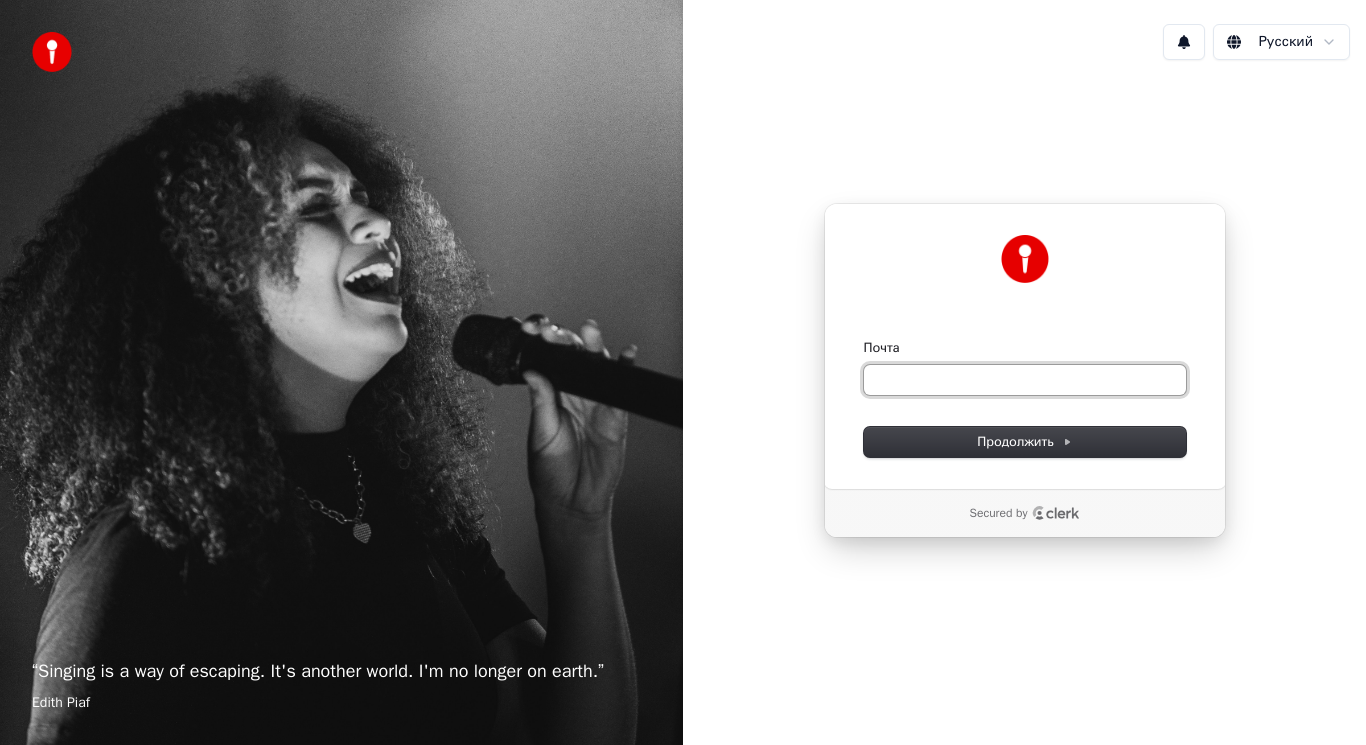 click on "Почта" at bounding box center [1025, 380] 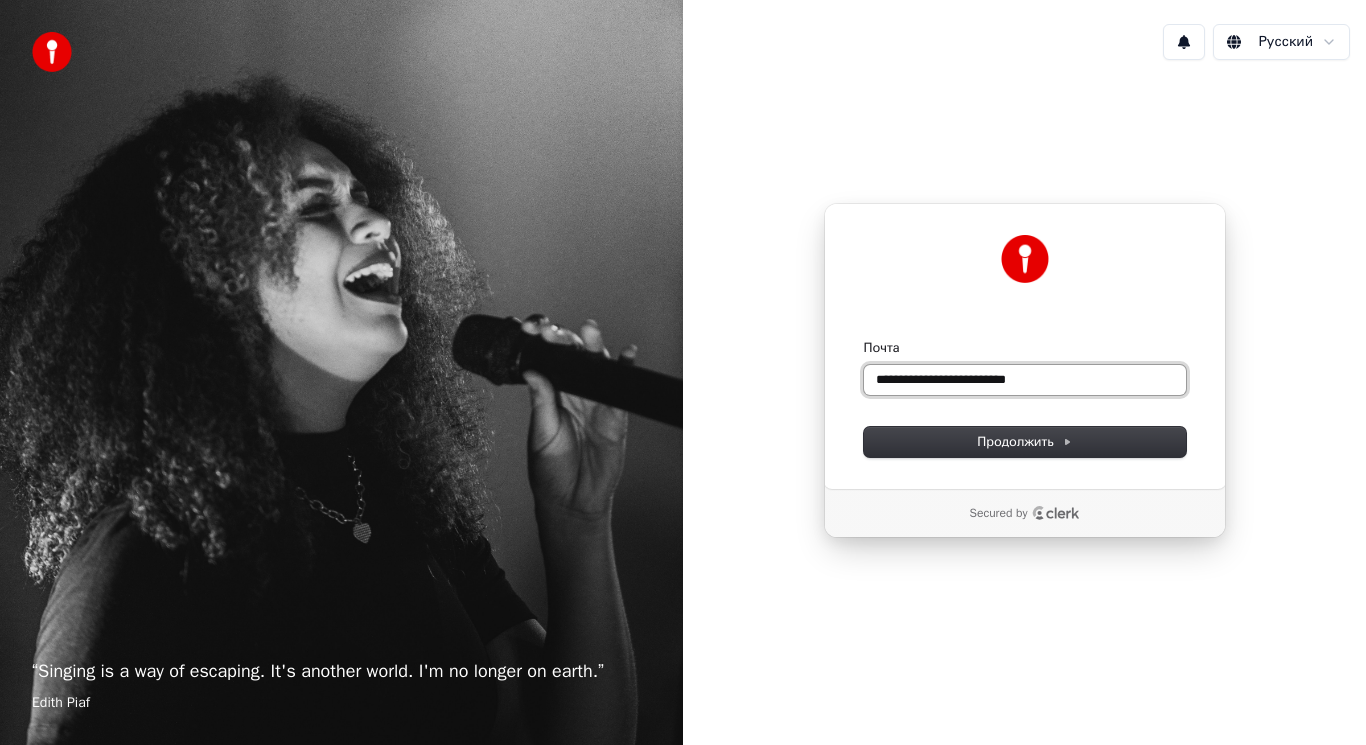 click at bounding box center (864, 339) 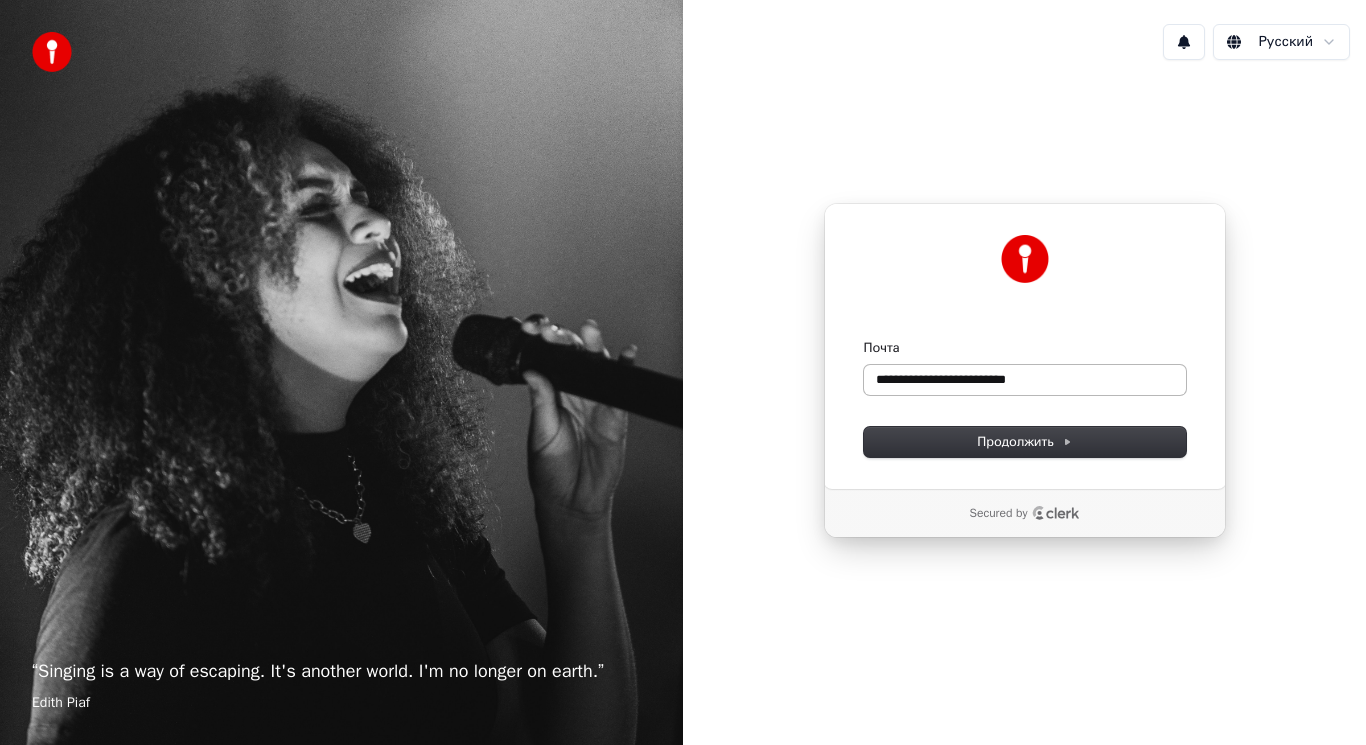 type on "**********" 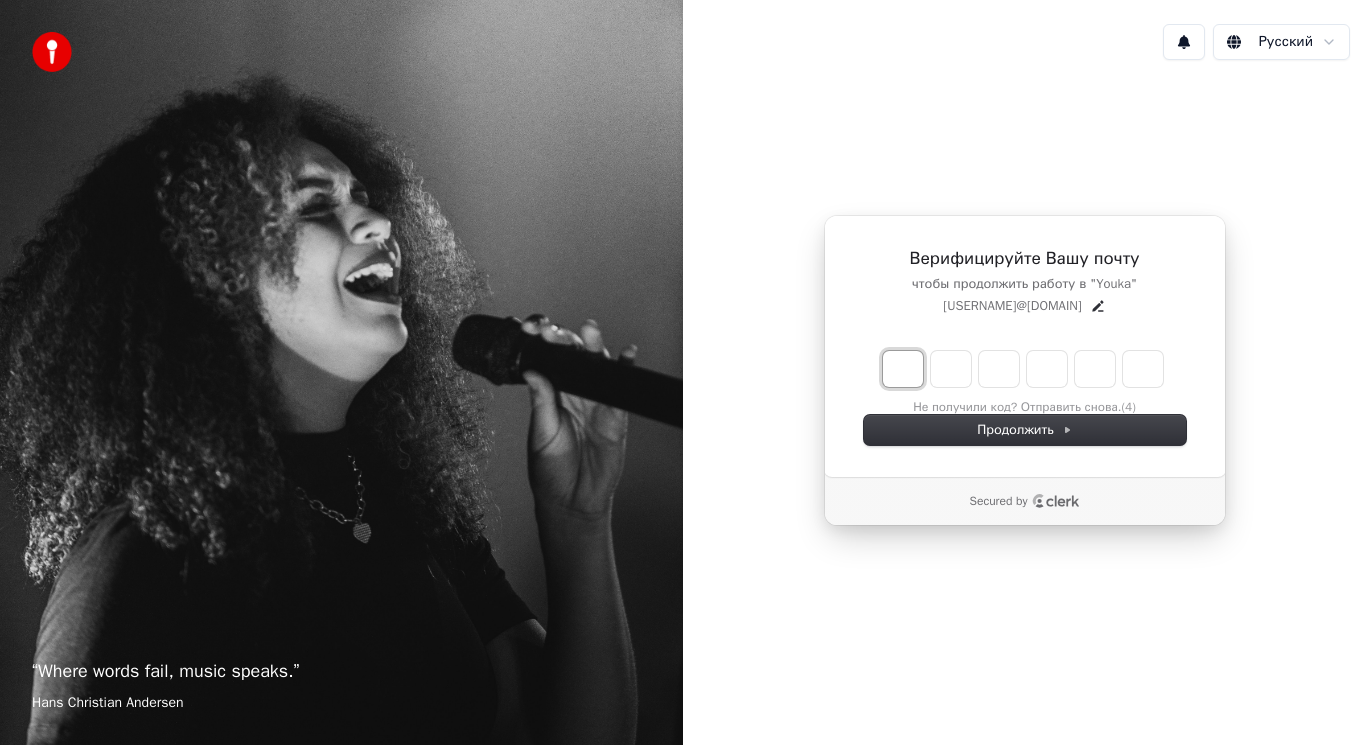 type on "*" 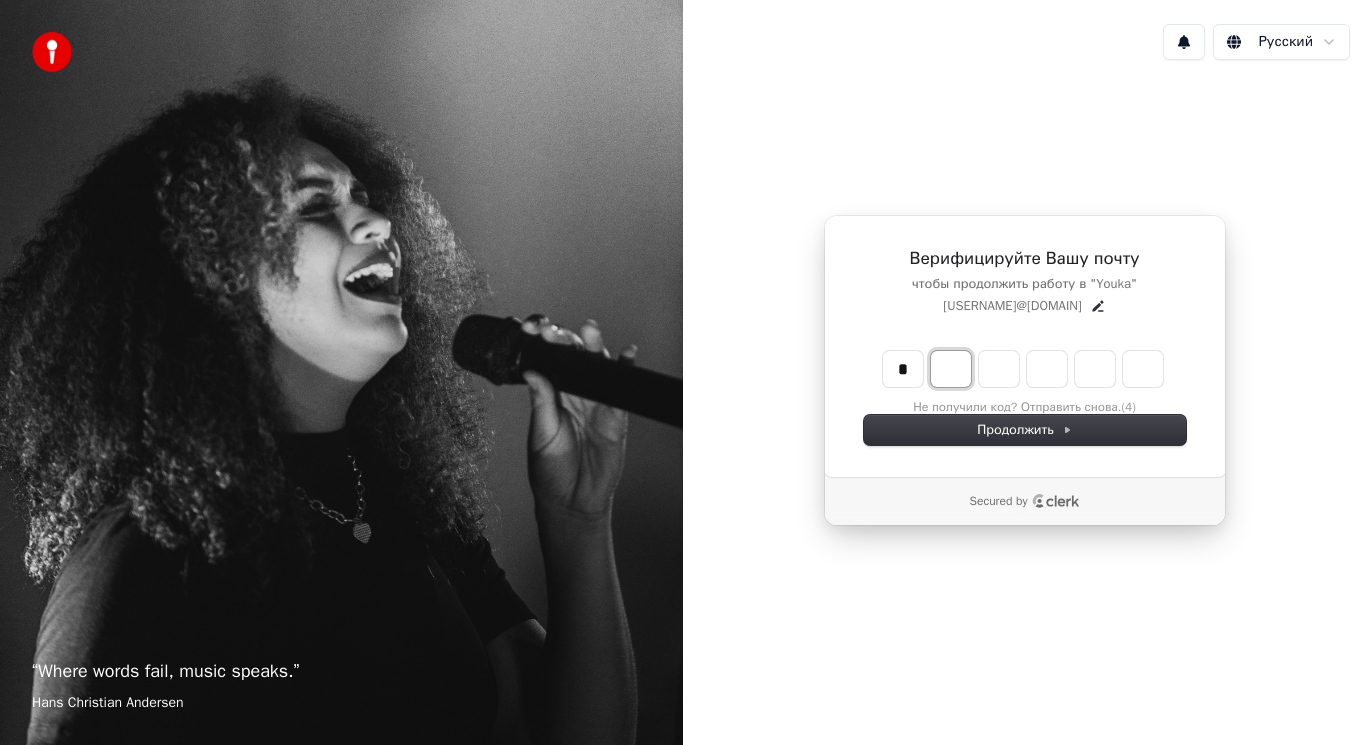 type on "*" 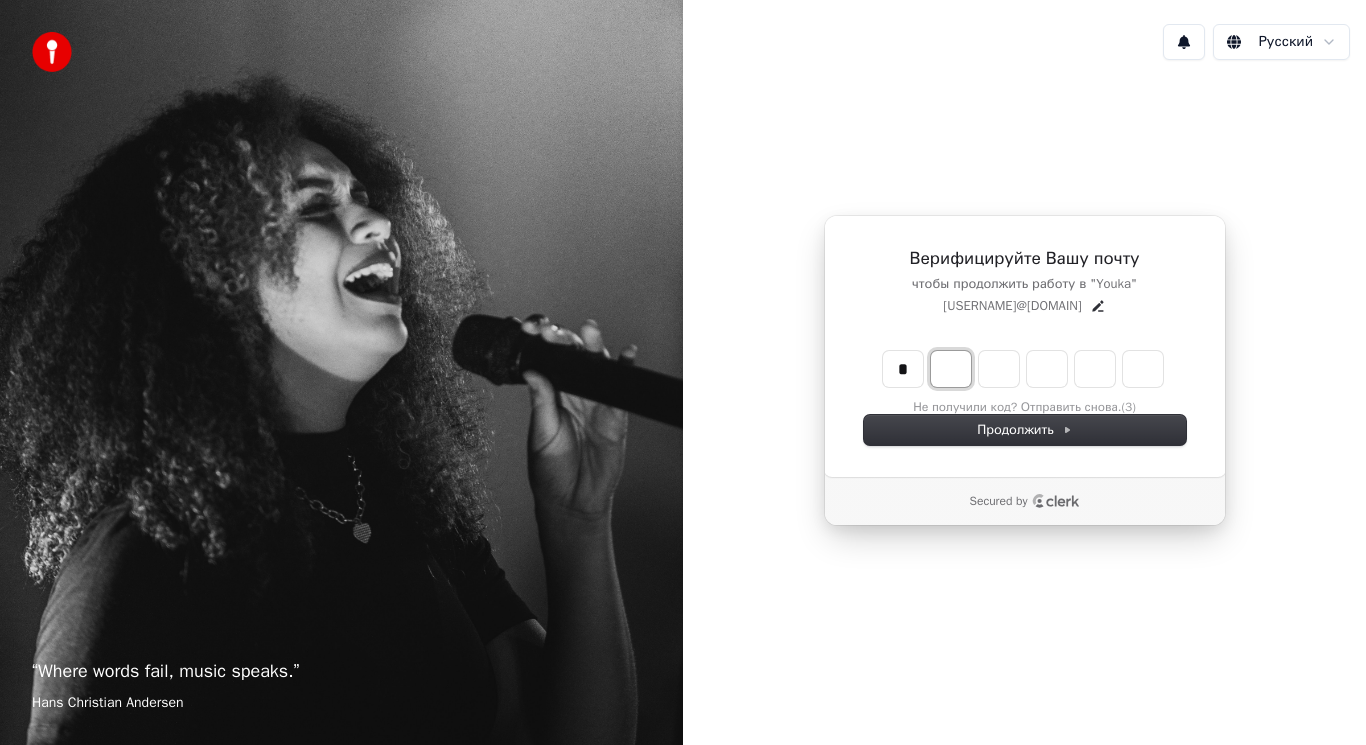 type on "*" 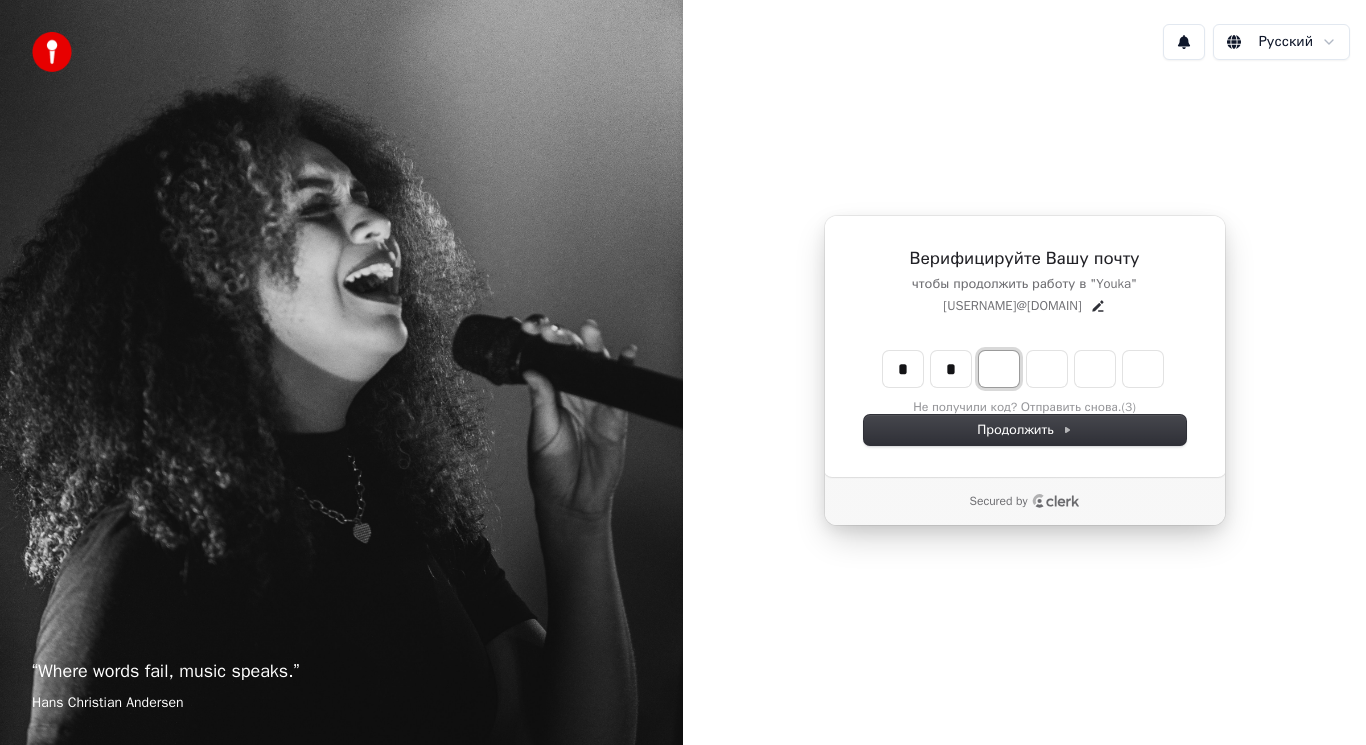 type on "**" 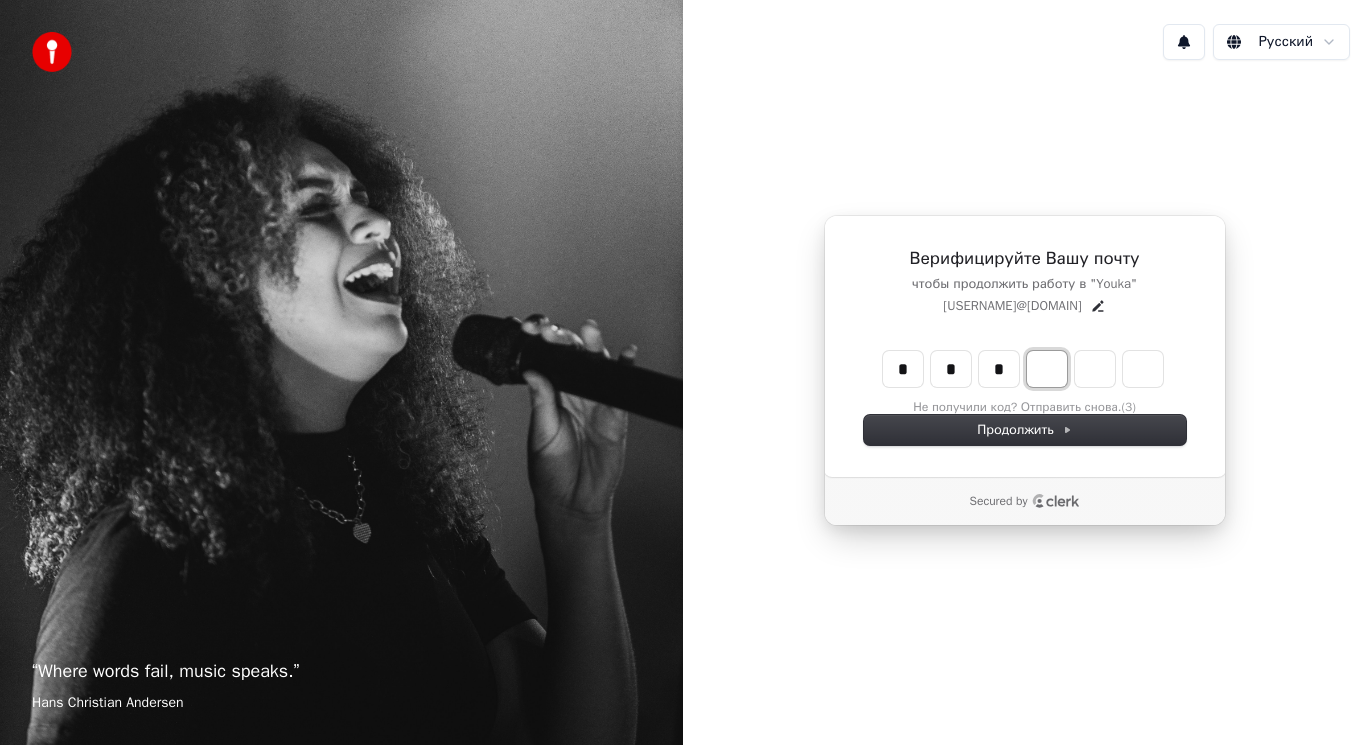 type on "***" 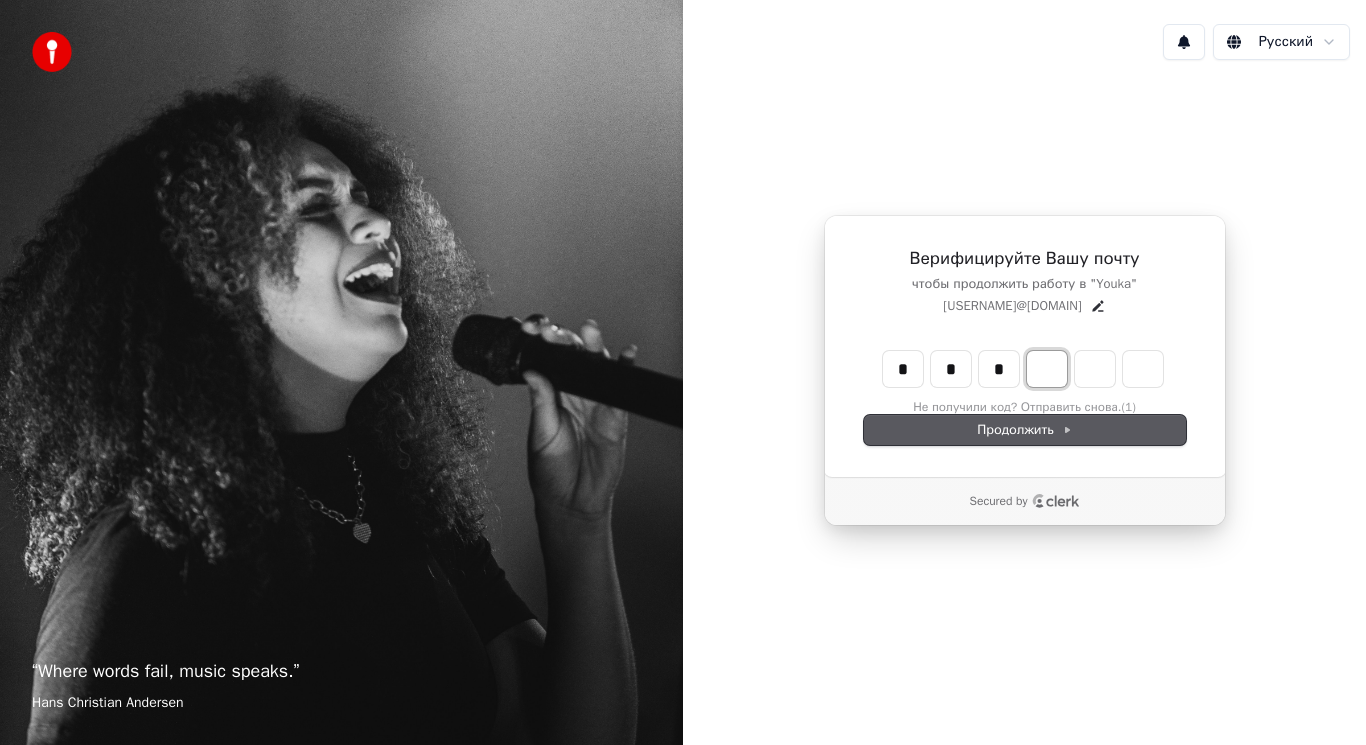 type on "*" 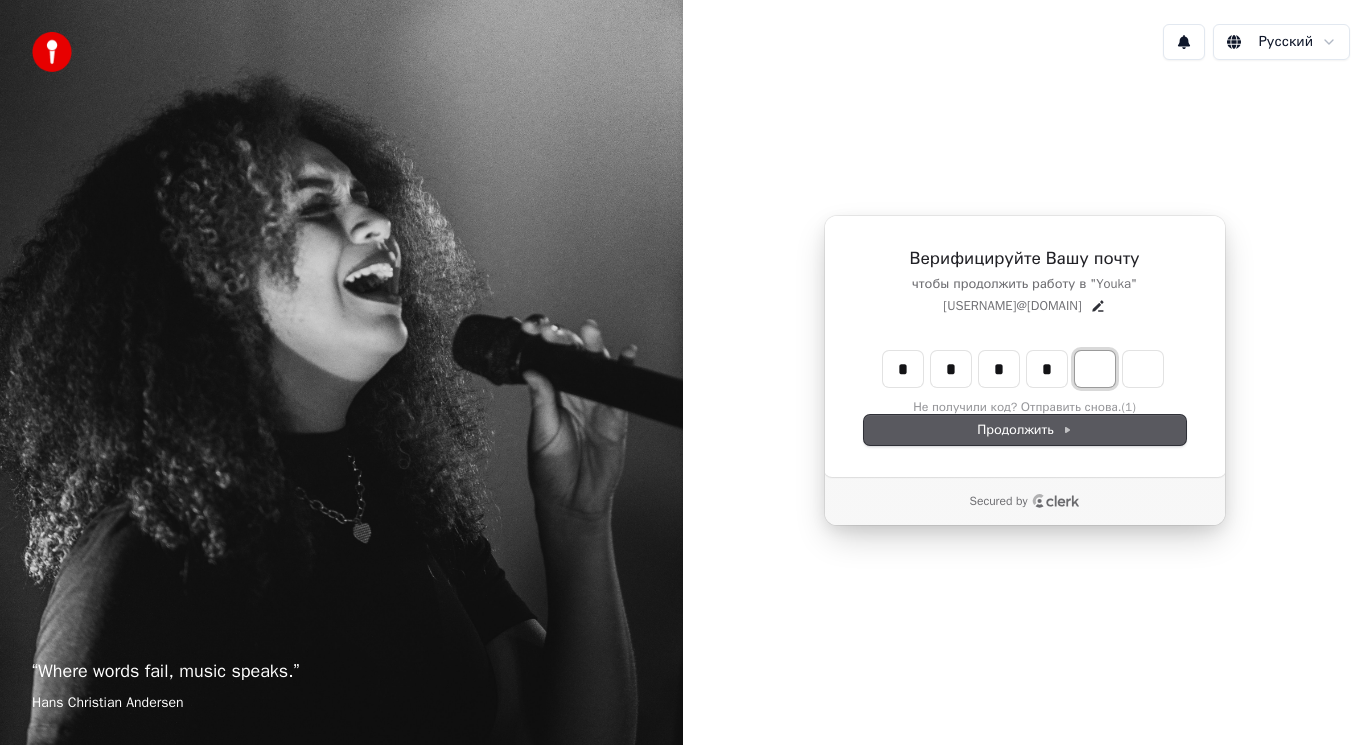 type on "****" 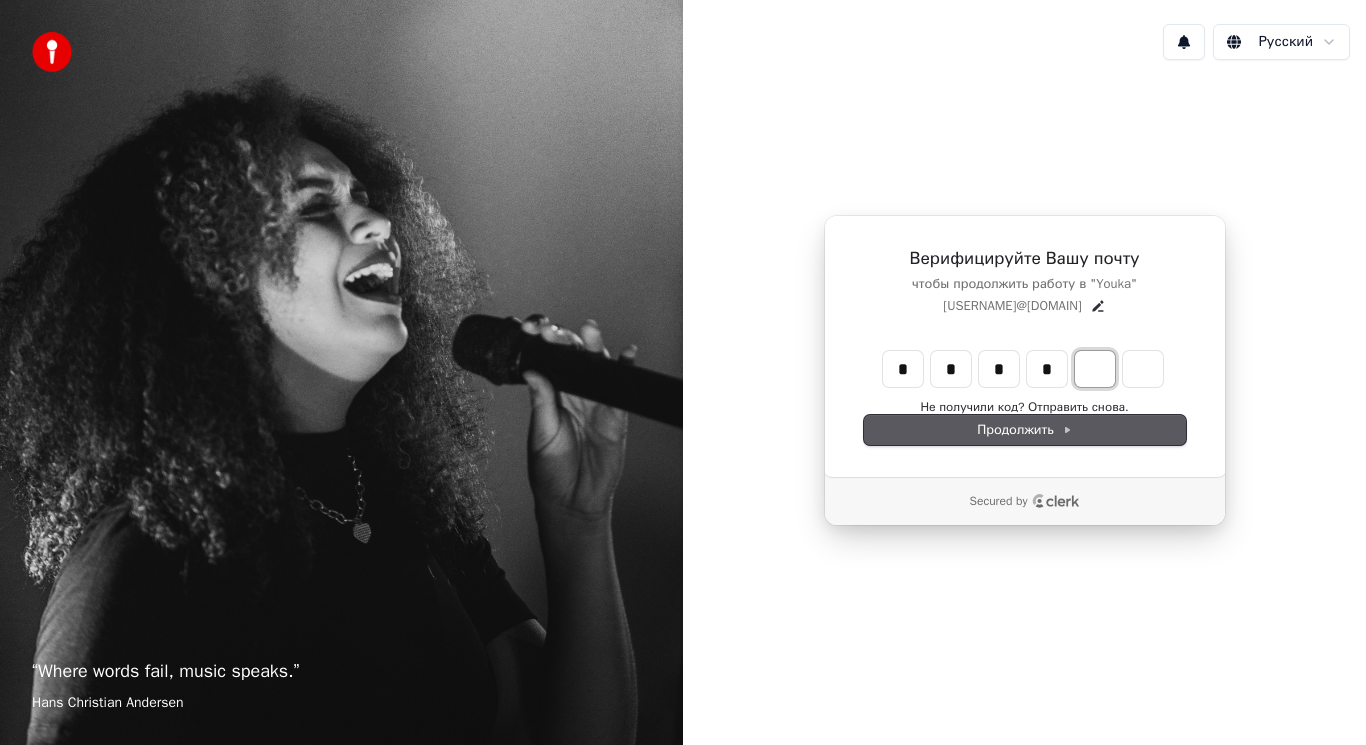 type on "*" 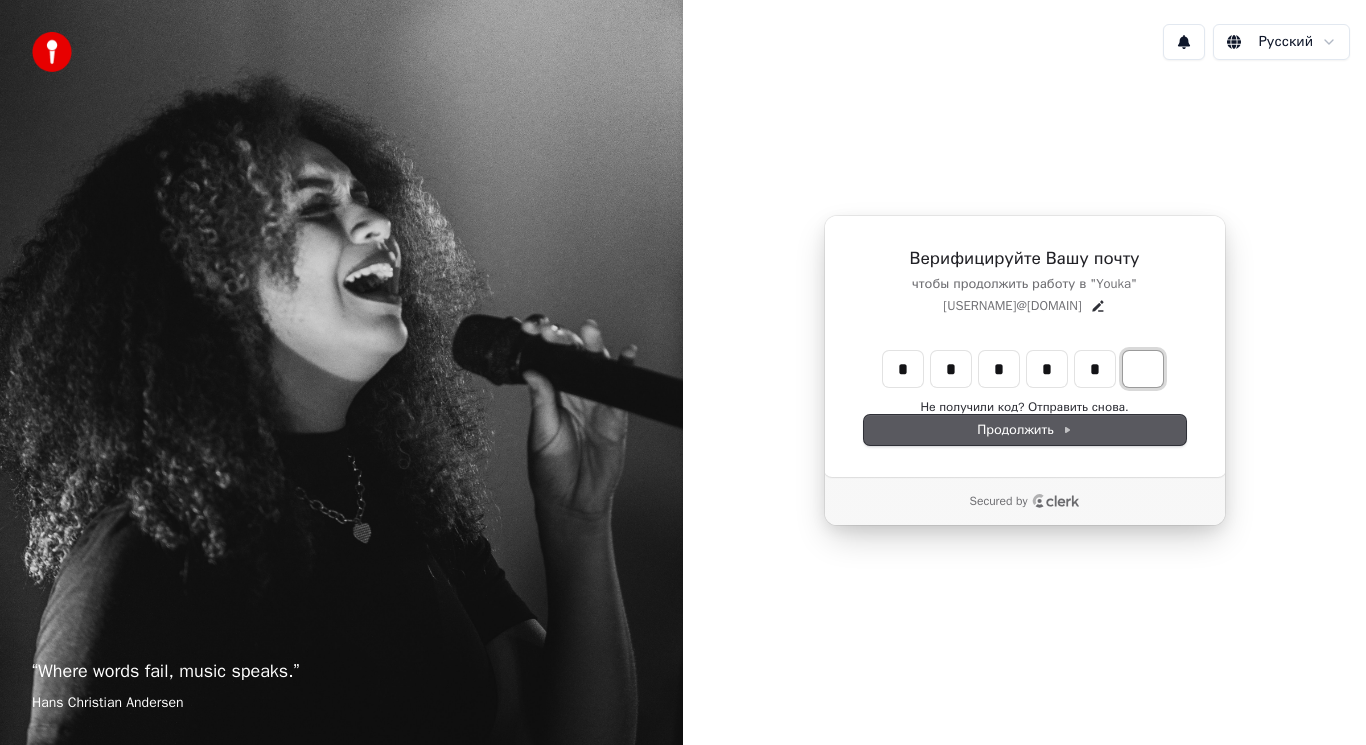 type on "******" 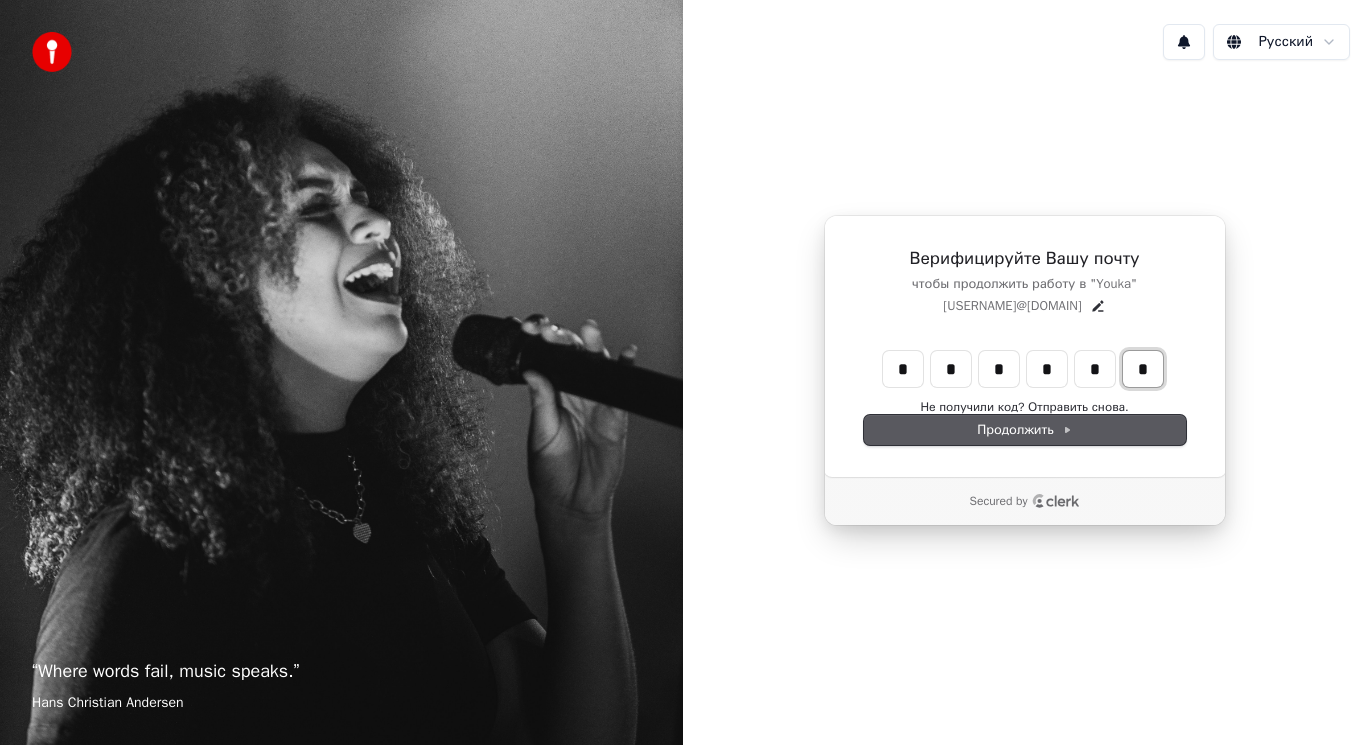 type on "*" 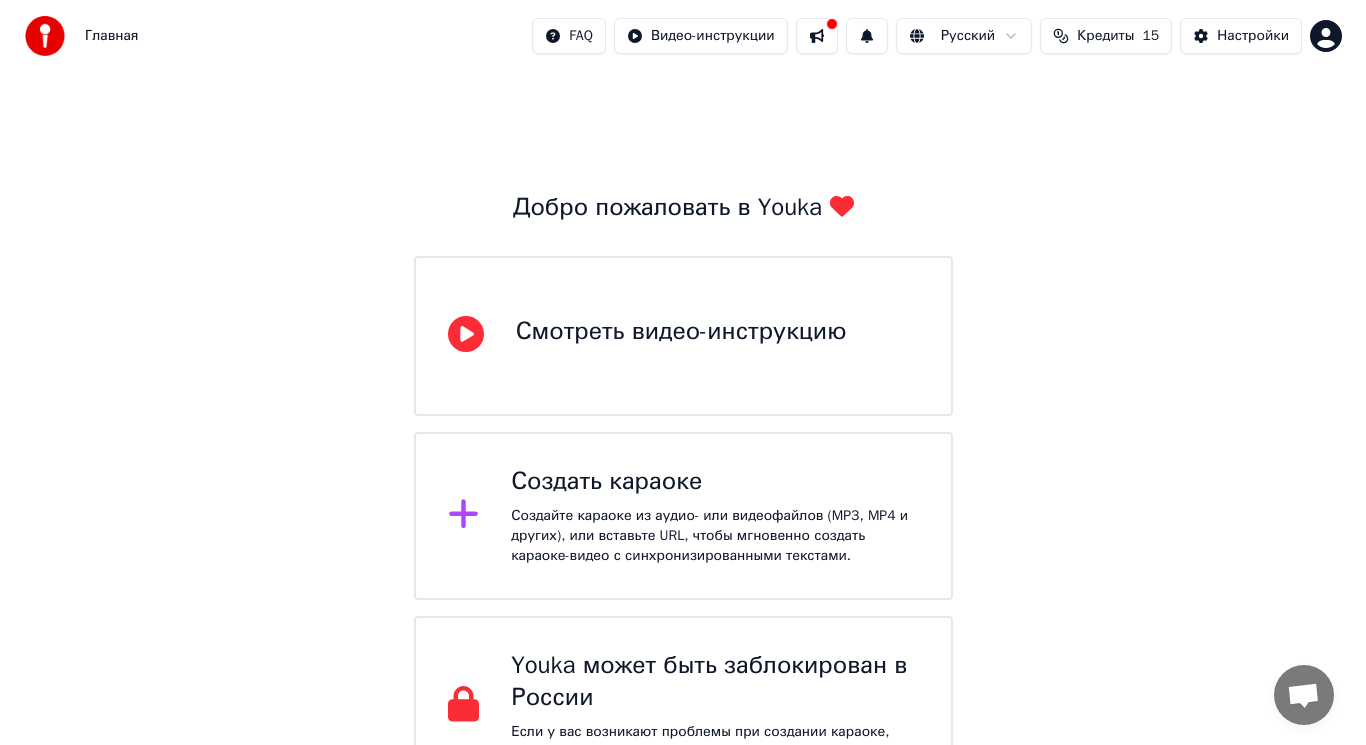 scroll, scrollTop: 51, scrollLeft: 0, axis: vertical 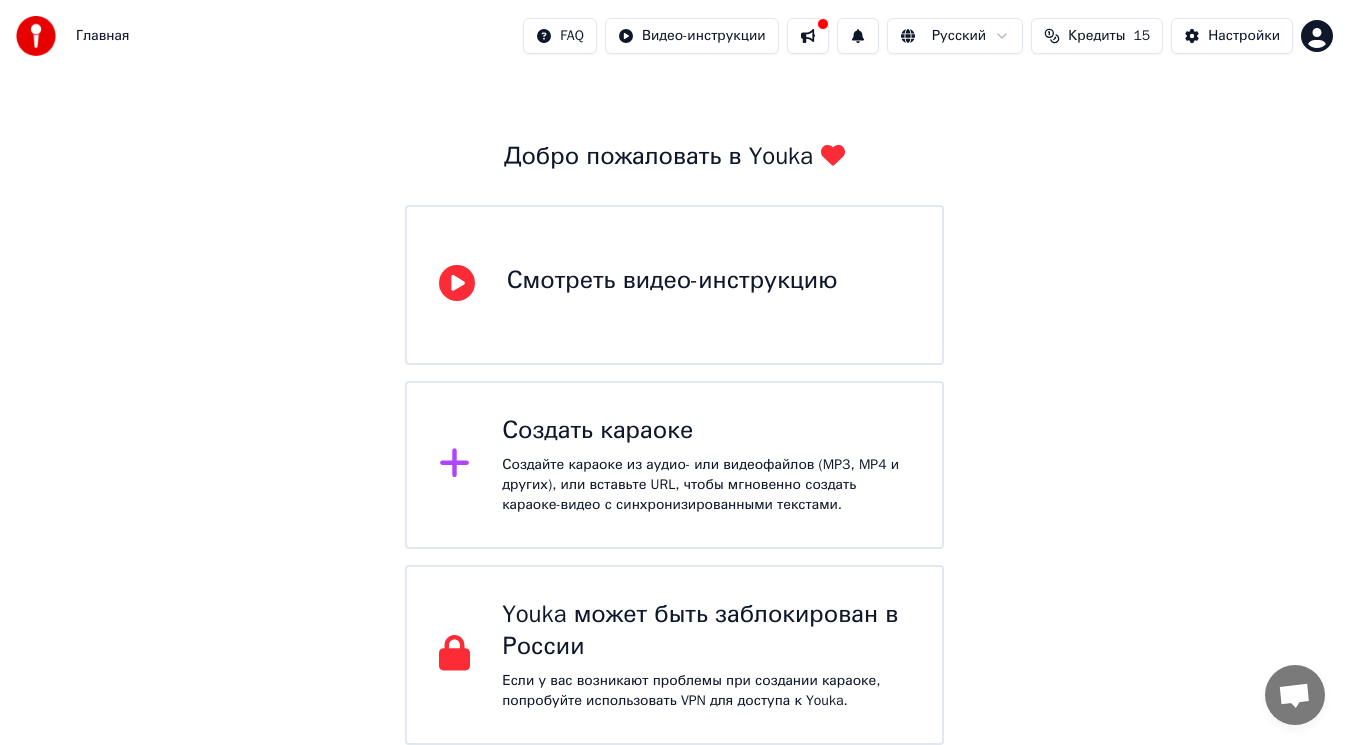 click on "Создать караоке Создайте караоке из аудио- или видеофайлов (MP3, MP4 и других), или вставьте URL, чтобы мгновенно создать караоке-видео с синхронизированными текстами." at bounding box center (706, 465) 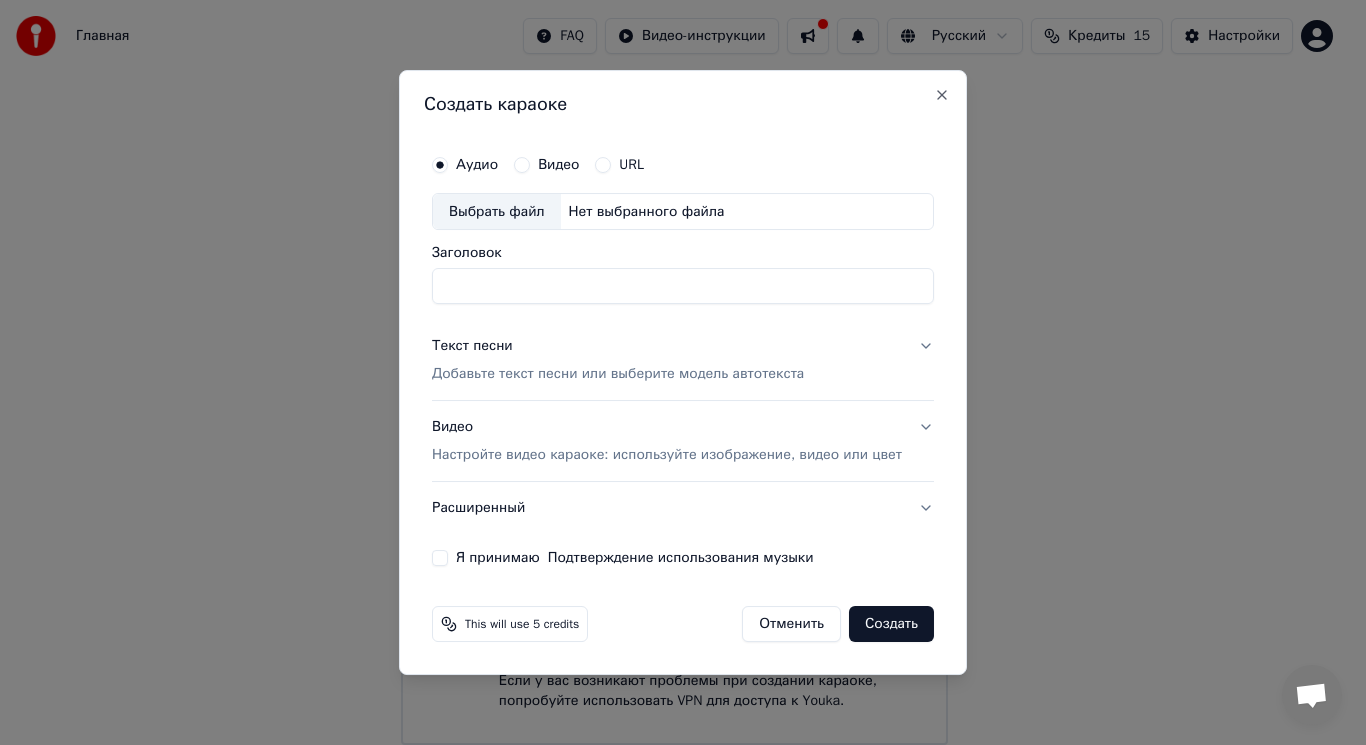 click on "Нет выбранного файла" at bounding box center [647, 212] 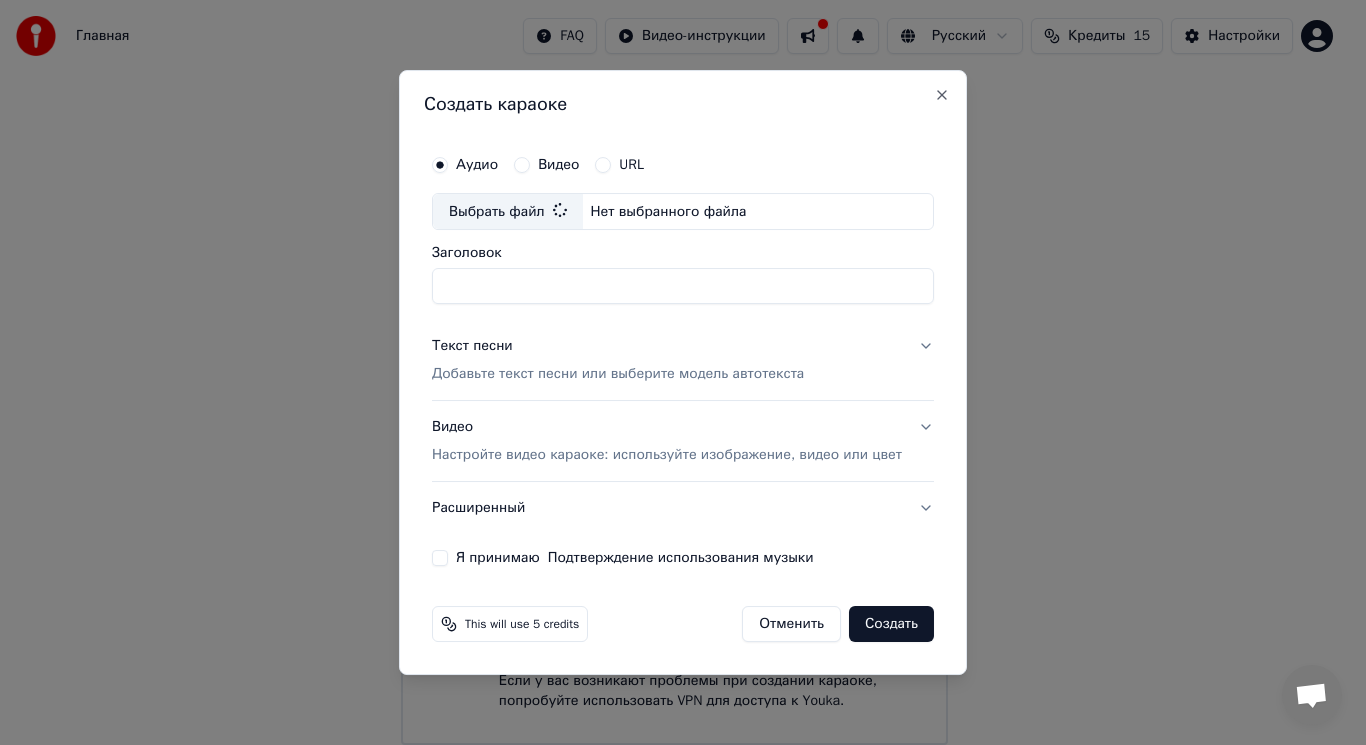 type on "**********" 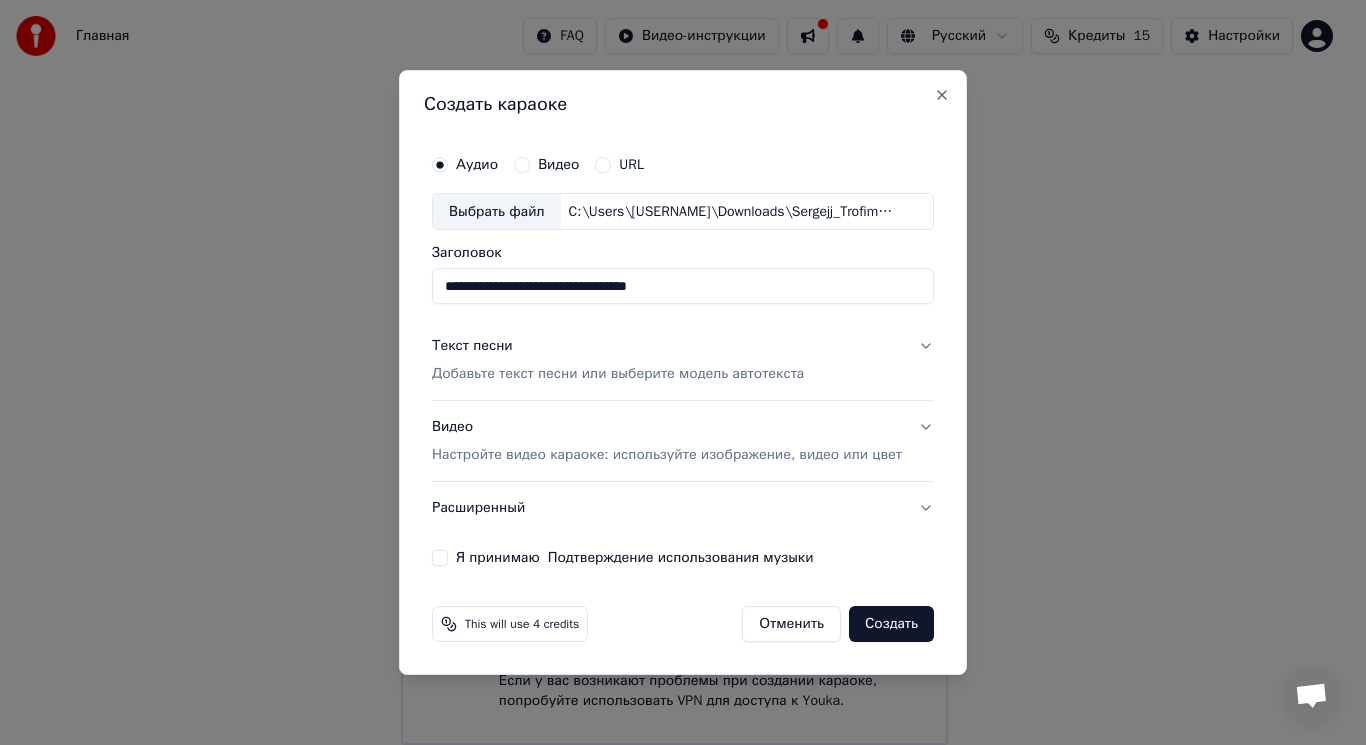 click on "Добавьте текст песни или выберите модель автотекста" at bounding box center [618, 375] 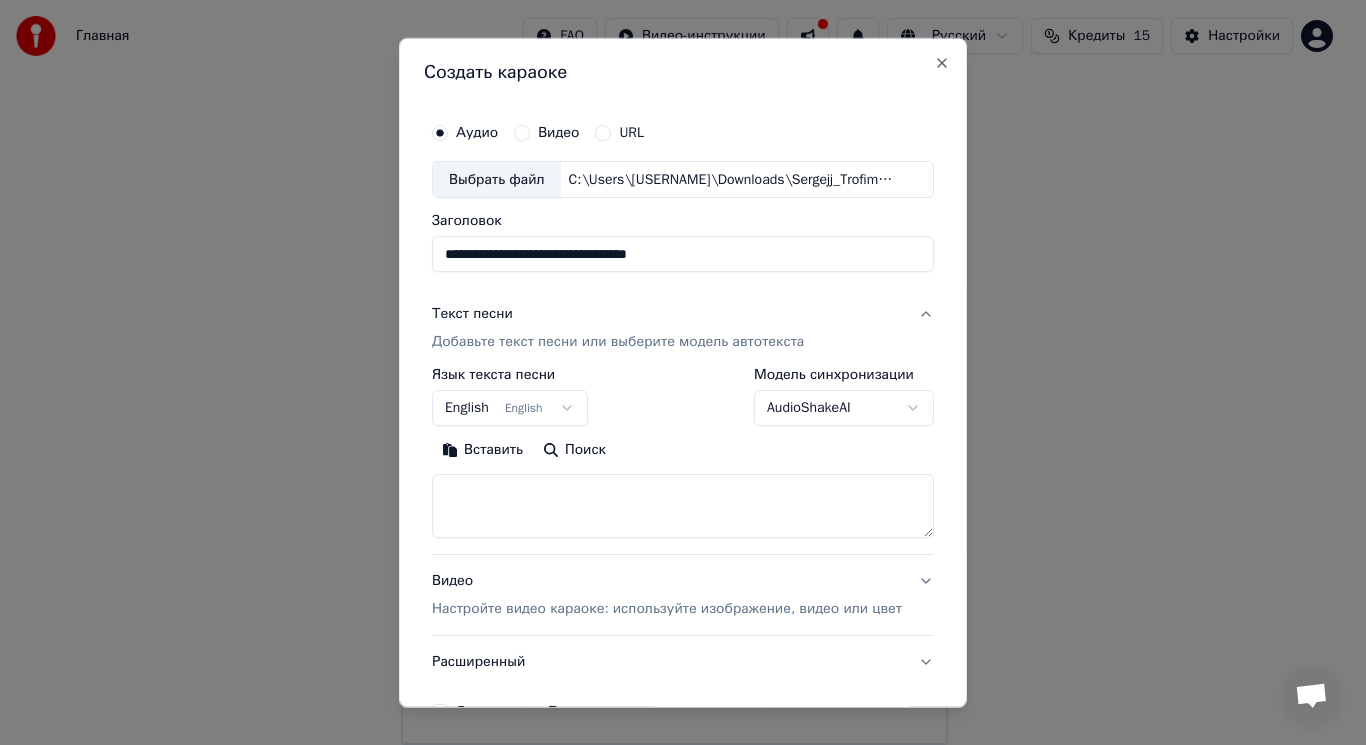 click at bounding box center [683, 506] 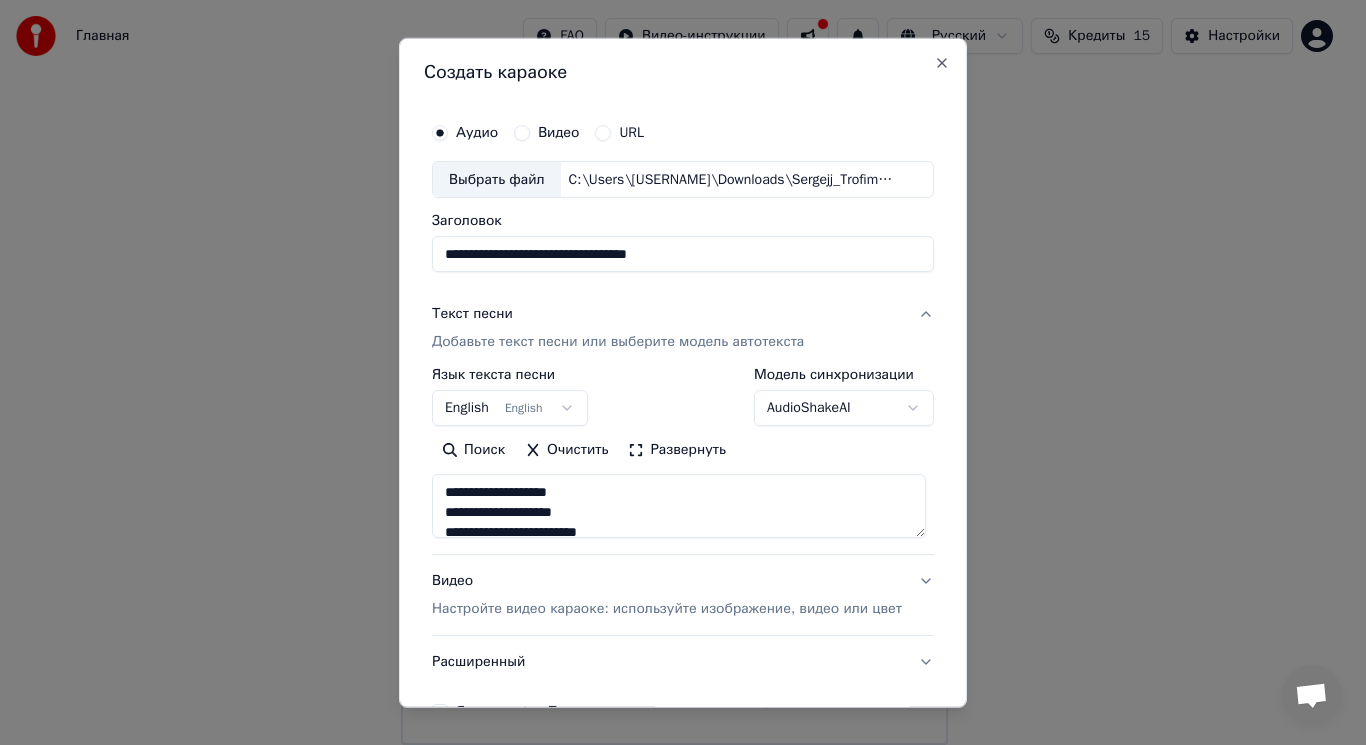 scroll, scrollTop: 1125, scrollLeft: 0, axis: vertical 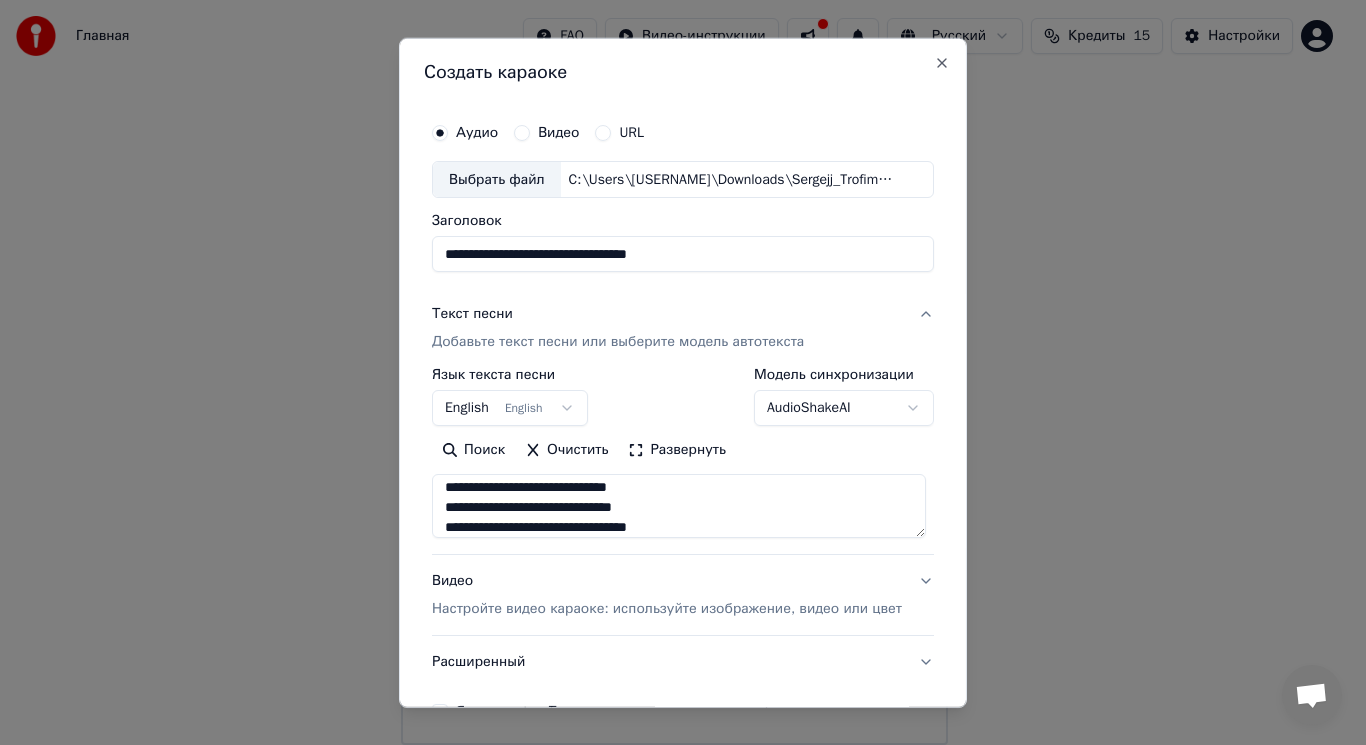 type on "**********" 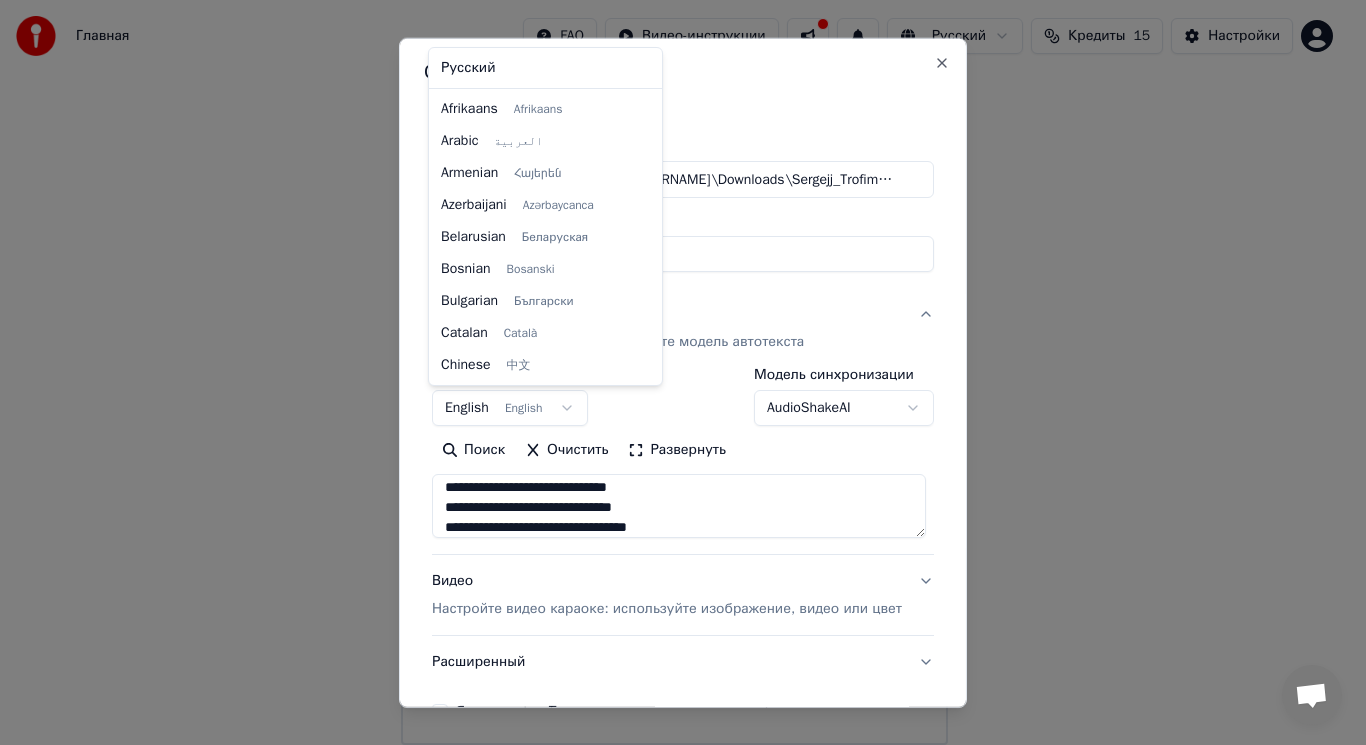 scroll, scrollTop: 160, scrollLeft: 0, axis: vertical 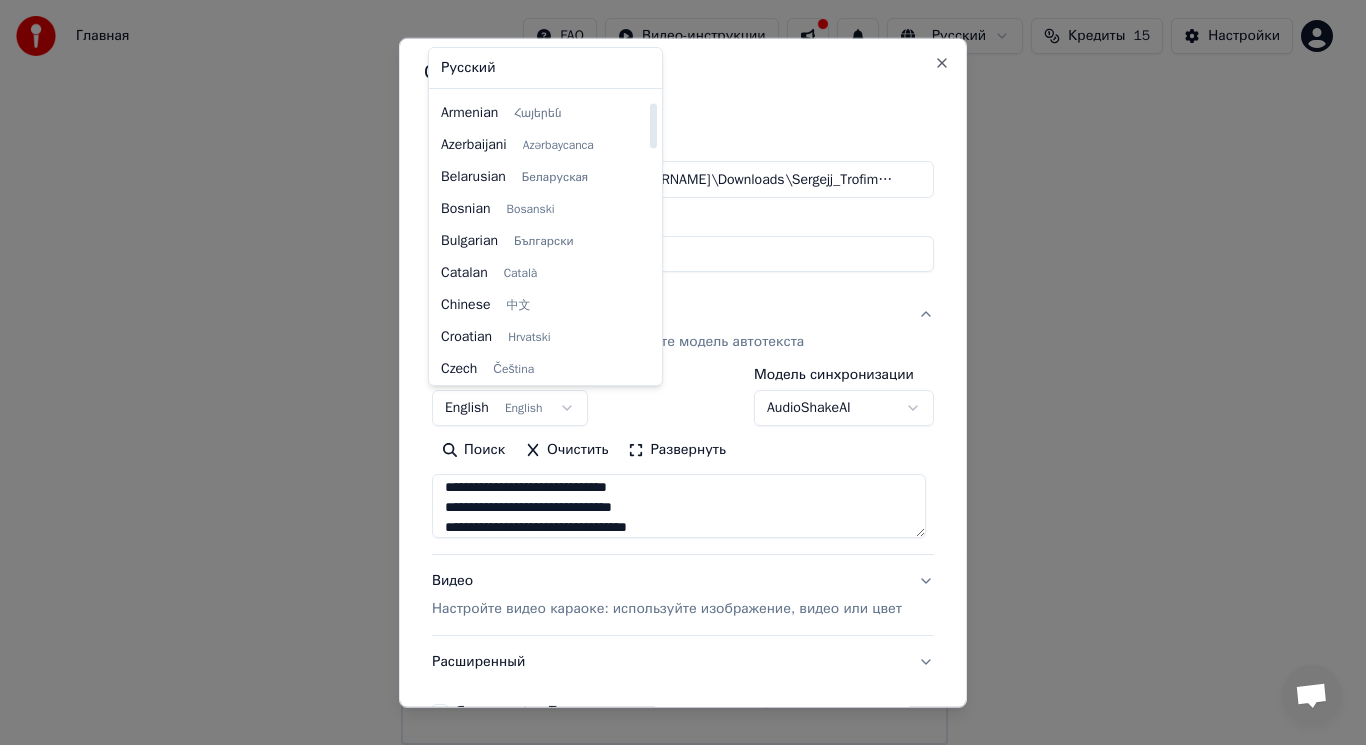 select on "**" 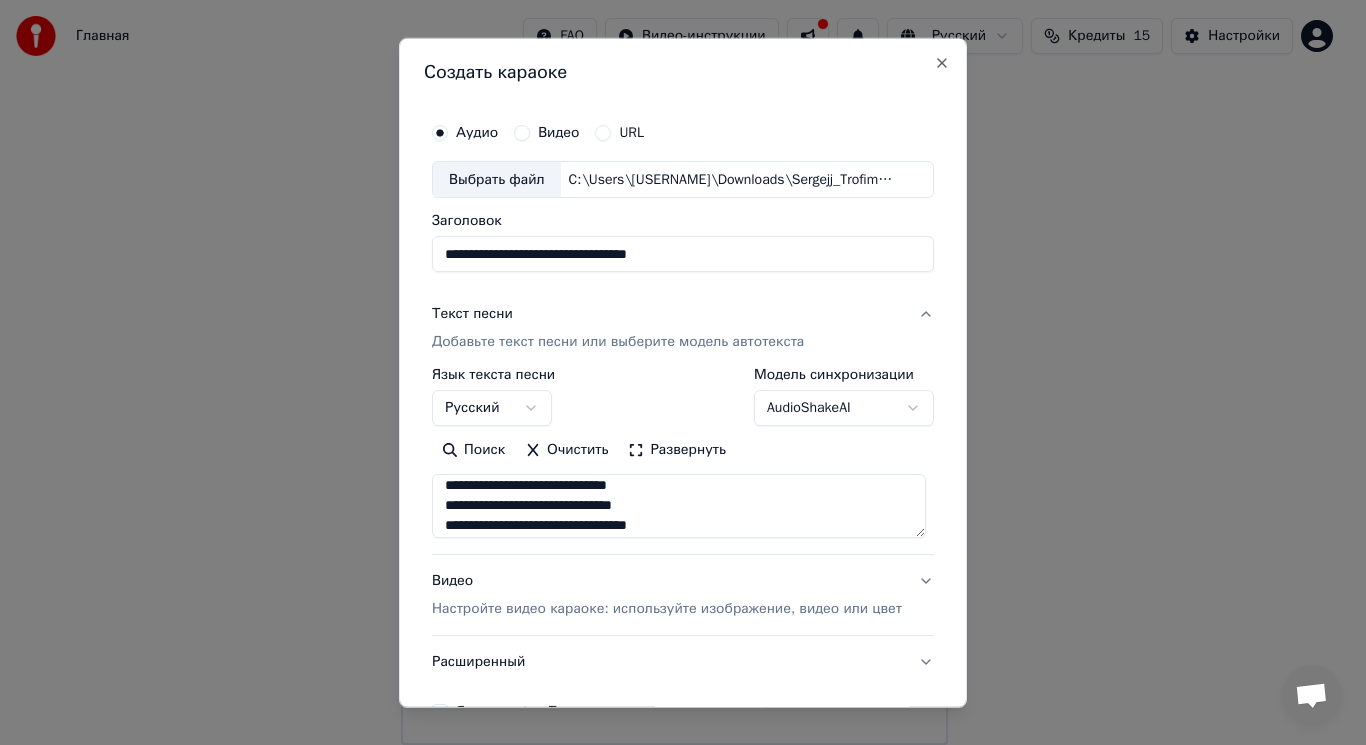 scroll, scrollTop: 1133, scrollLeft: 0, axis: vertical 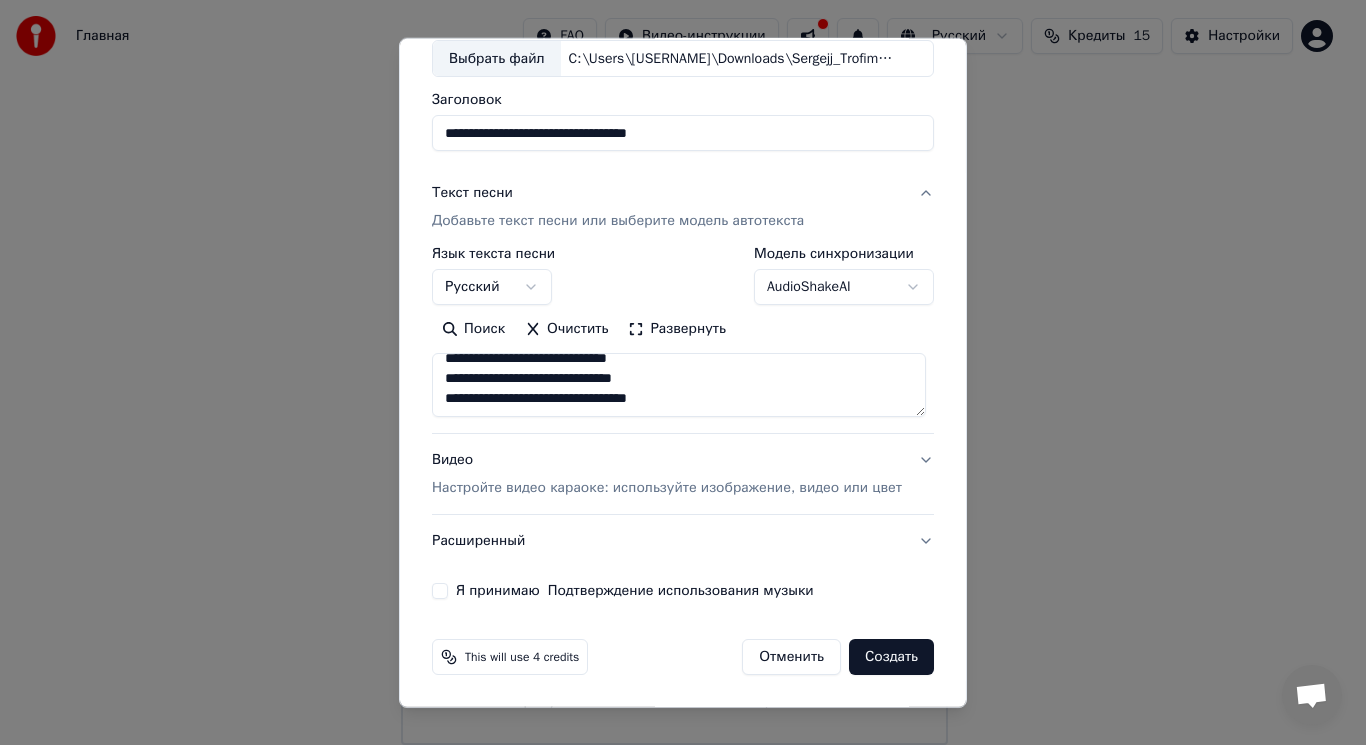 click on "Расширенный" at bounding box center (683, 541) 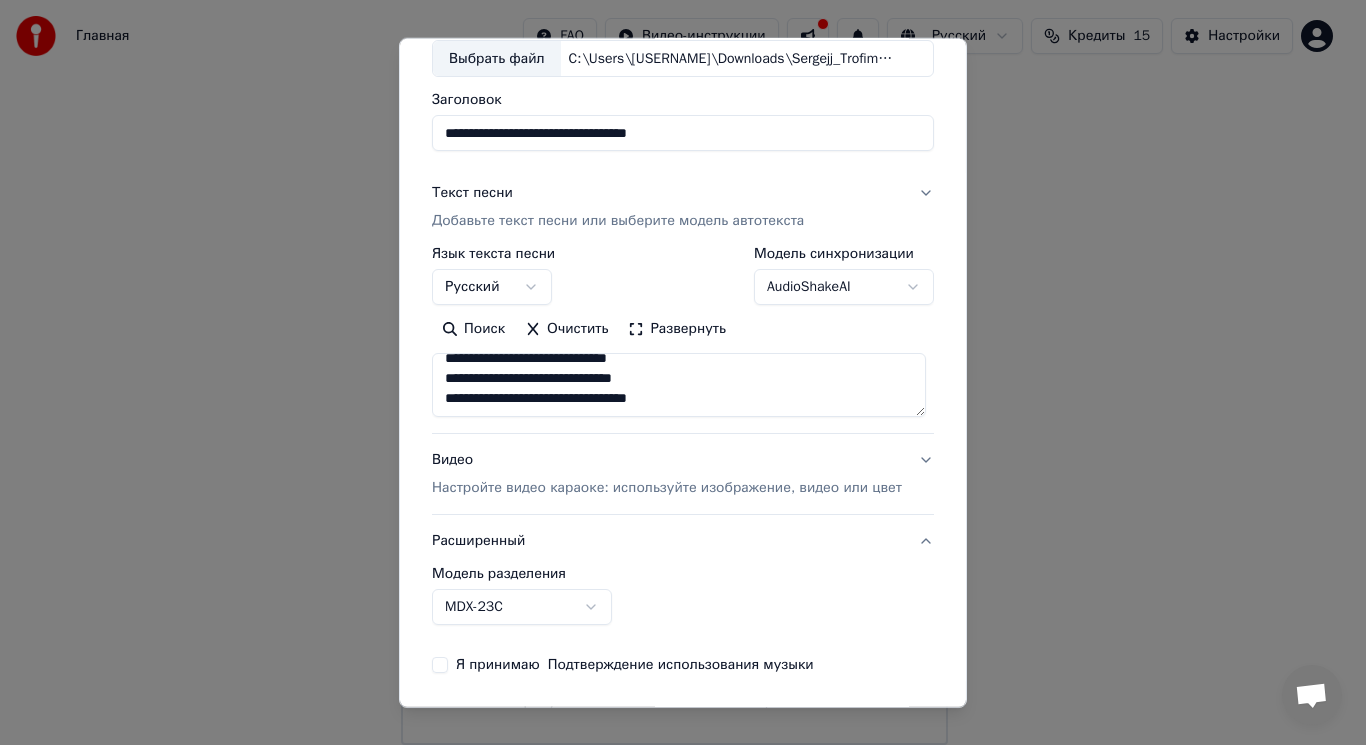 scroll, scrollTop: 9, scrollLeft: 0, axis: vertical 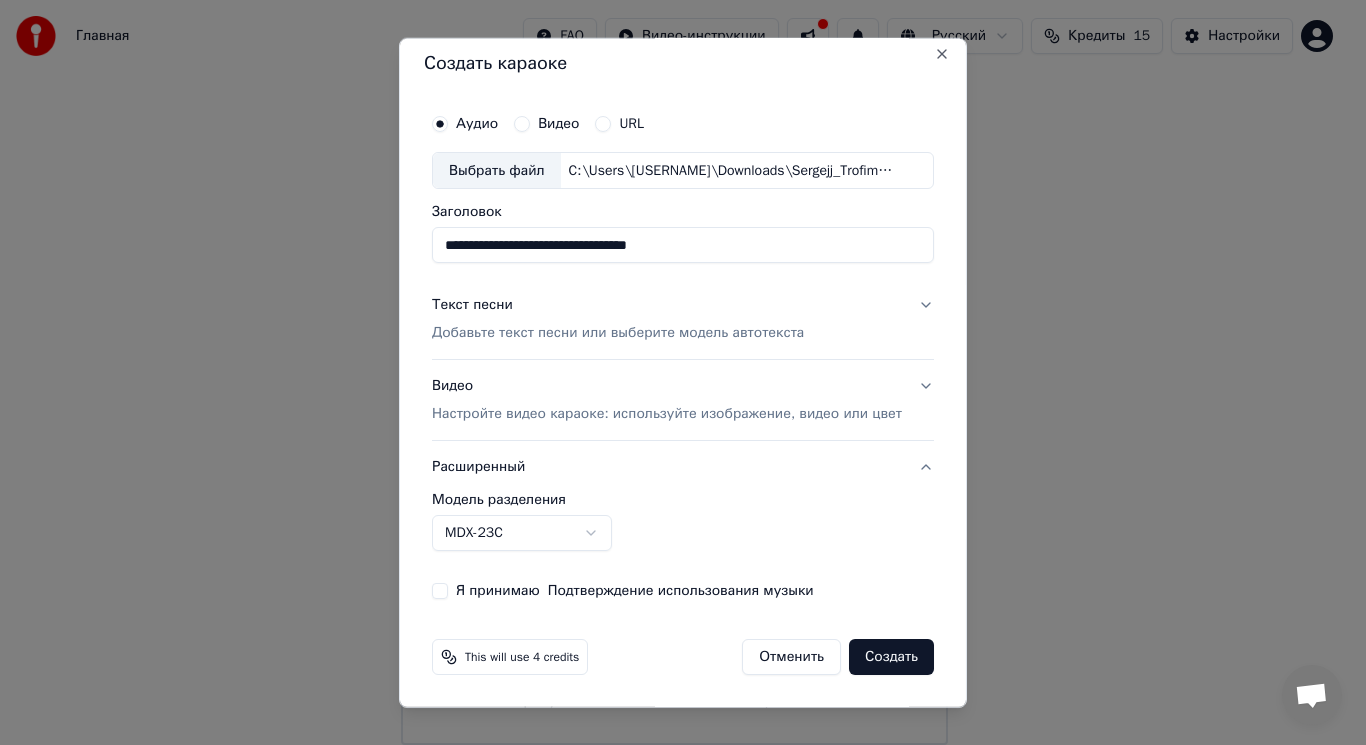 click on "Текст песни Добавьте текст песни или выберите модель автотекста" at bounding box center [683, 319] 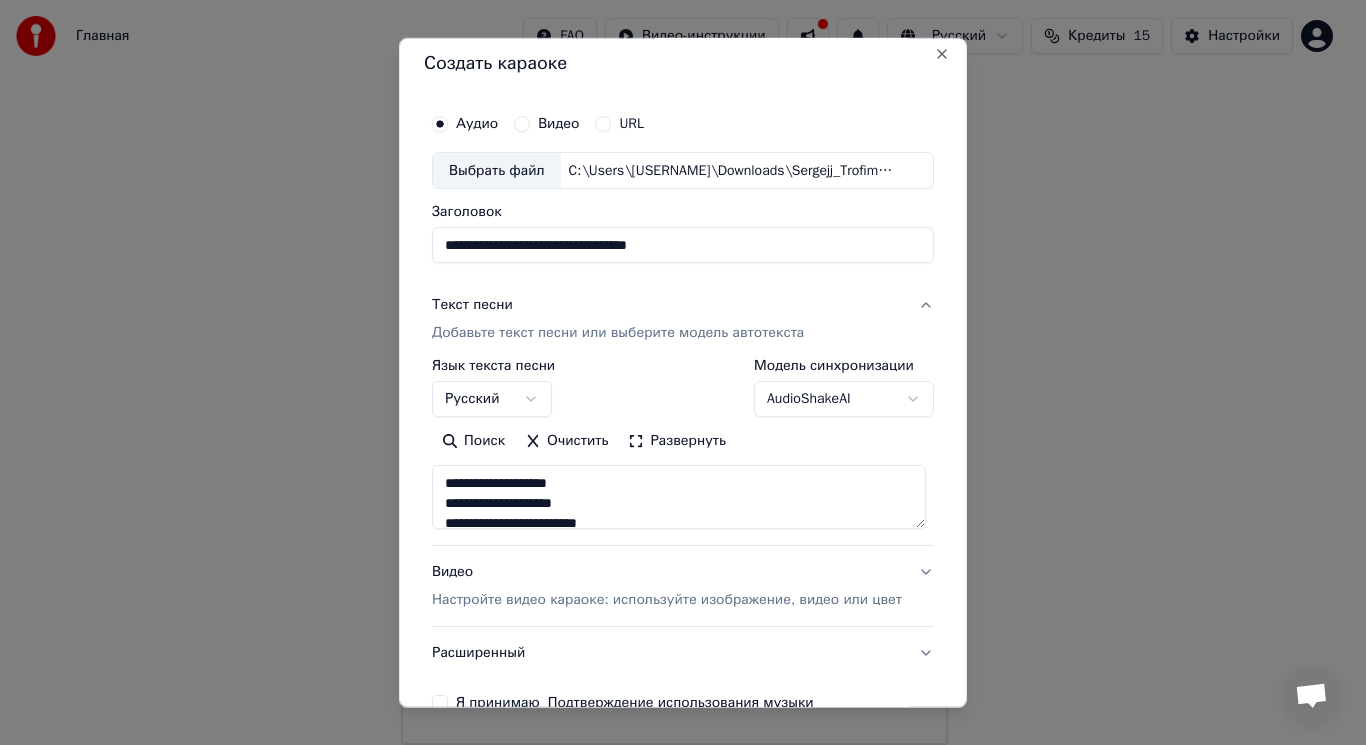 click on "Текст песни Добавьте текст песни или выберите модель автотекста" at bounding box center (683, 319) 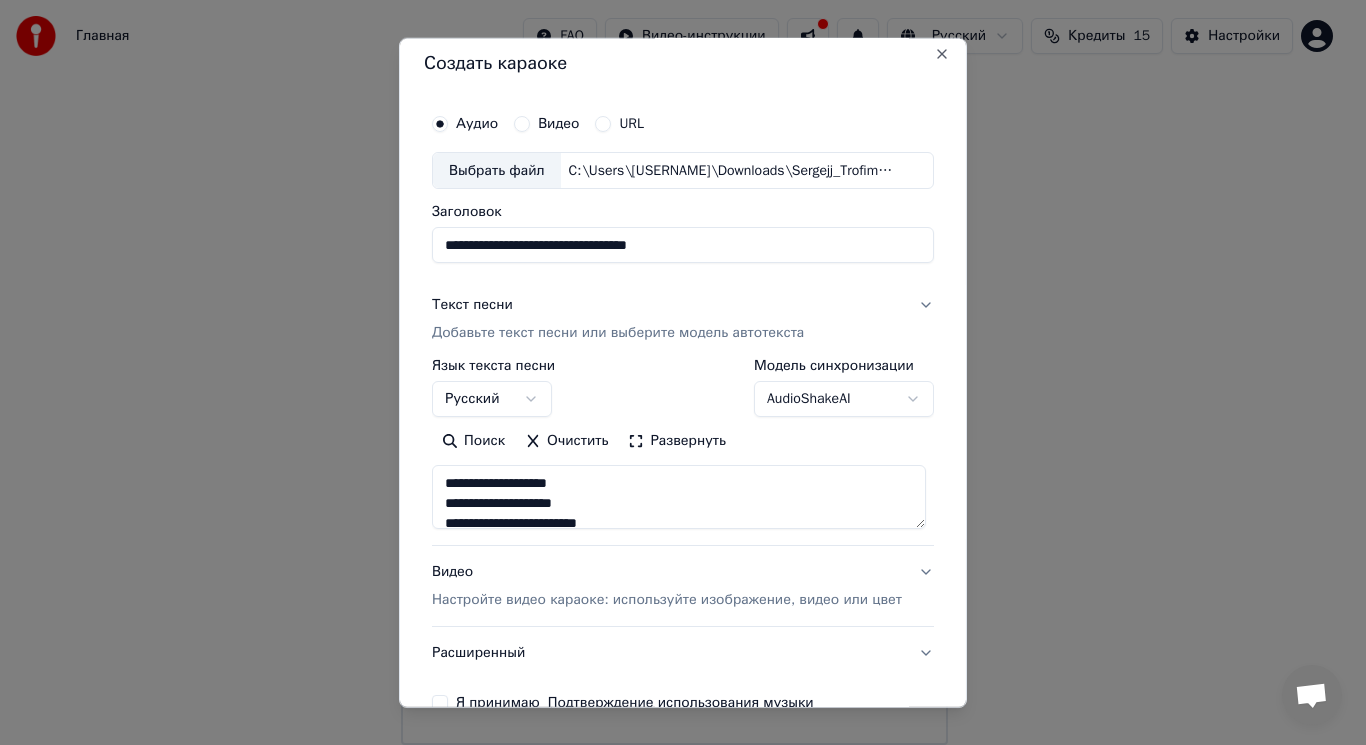 scroll, scrollTop: 0, scrollLeft: 0, axis: both 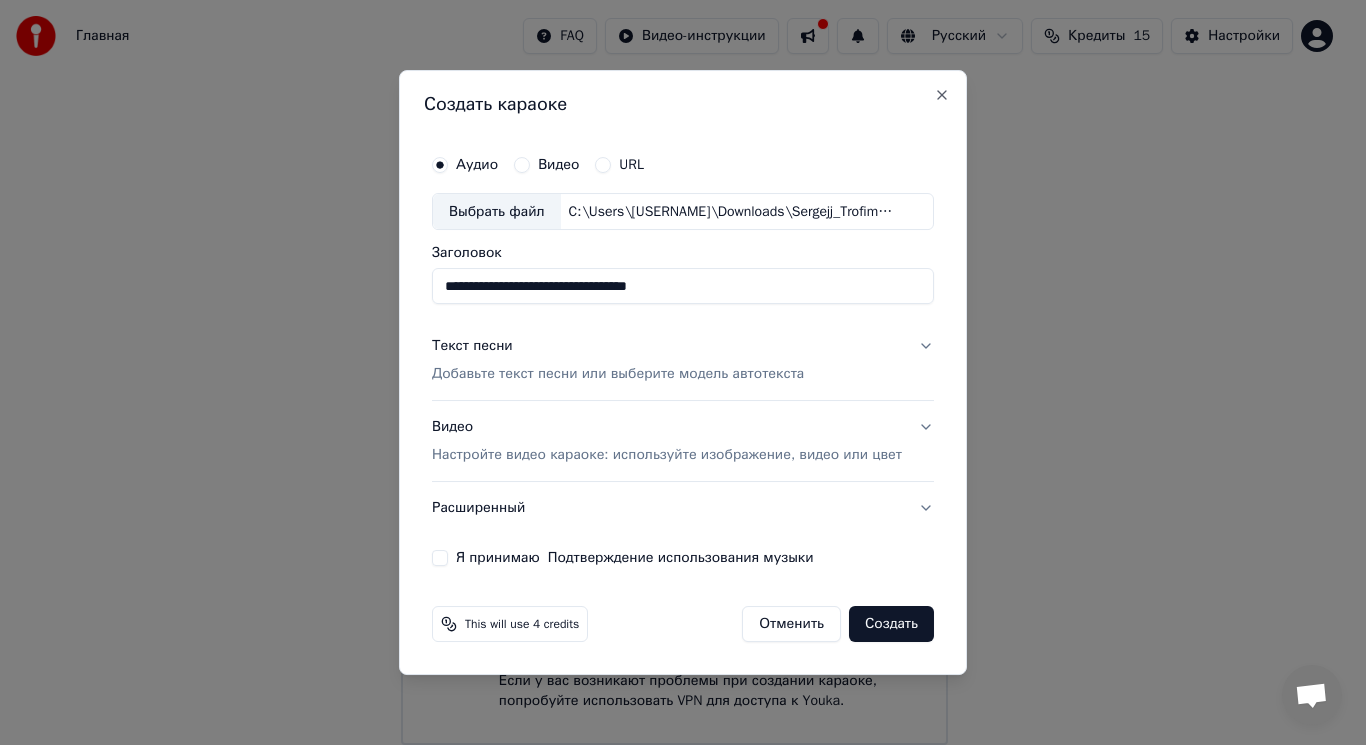 click on "Видео Настройте видео караоке: используйте изображение, видео или цвет" at bounding box center [683, 442] 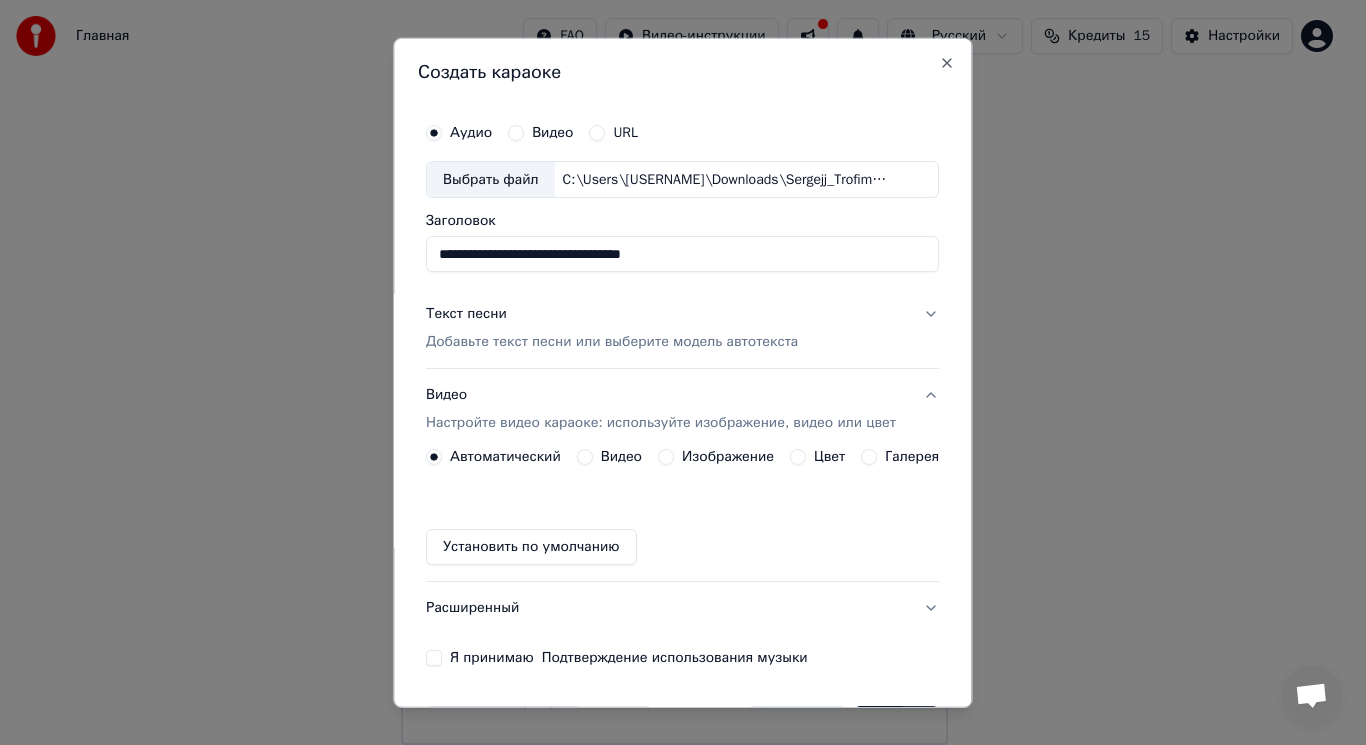 click on "Установить по умолчанию" at bounding box center (531, 547) 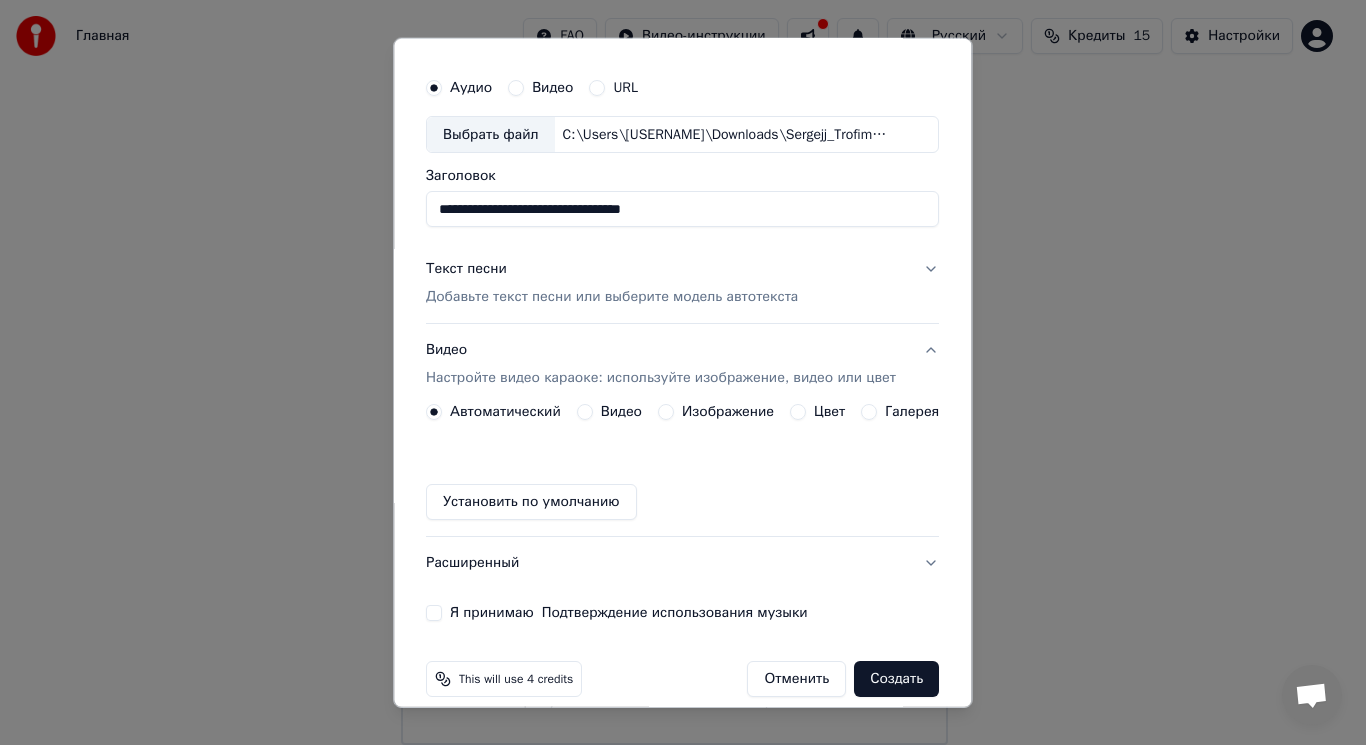 scroll, scrollTop: 67, scrollLeft: 0, axis: vertical 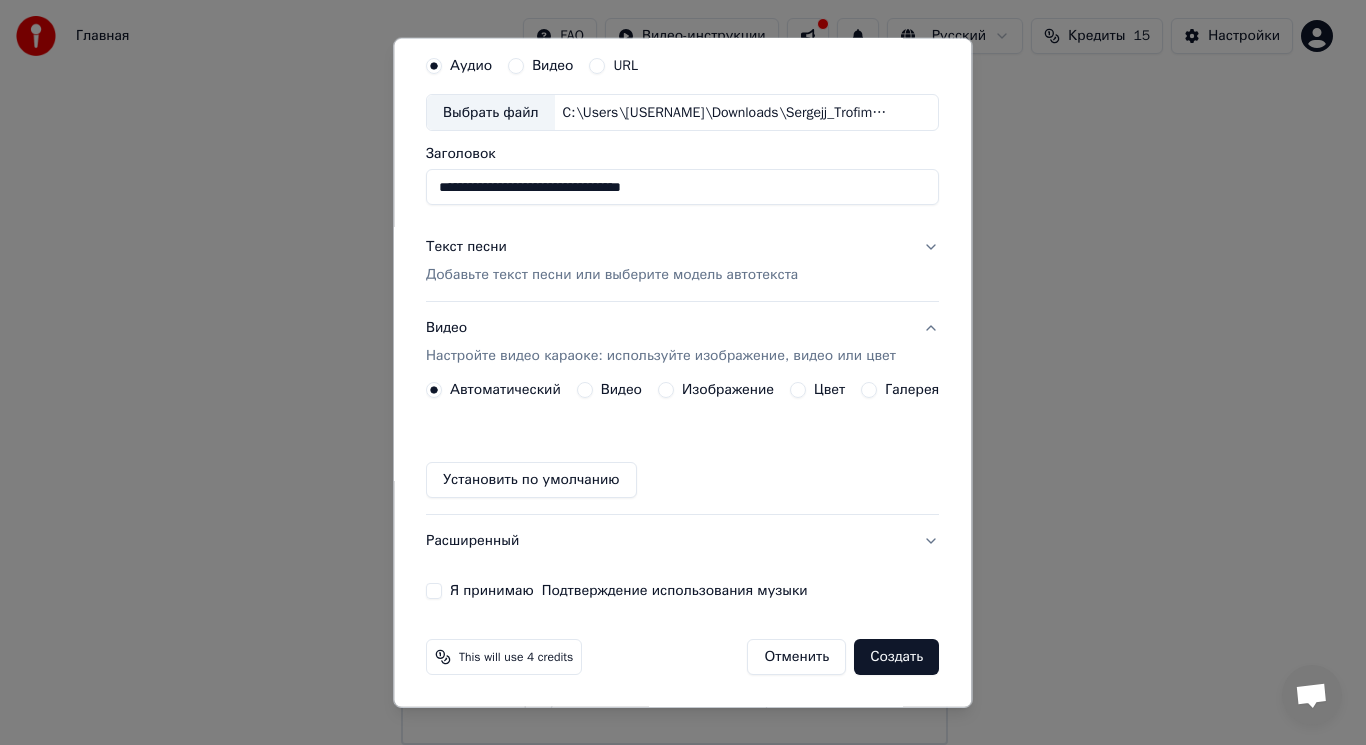 click on "Создать" at bounding box center (897, 657) 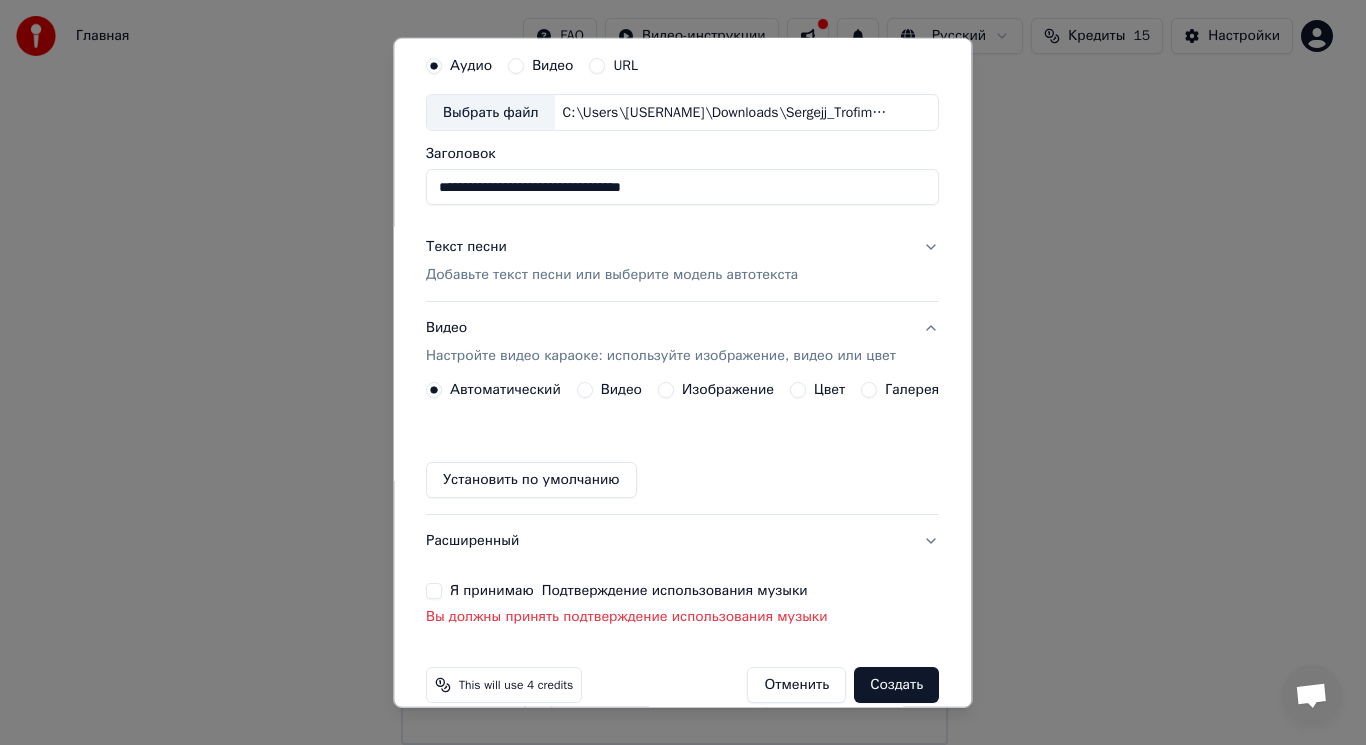 click on "Я принимаю   Подтверждение использования музыки" at bounding box center (434, 591) 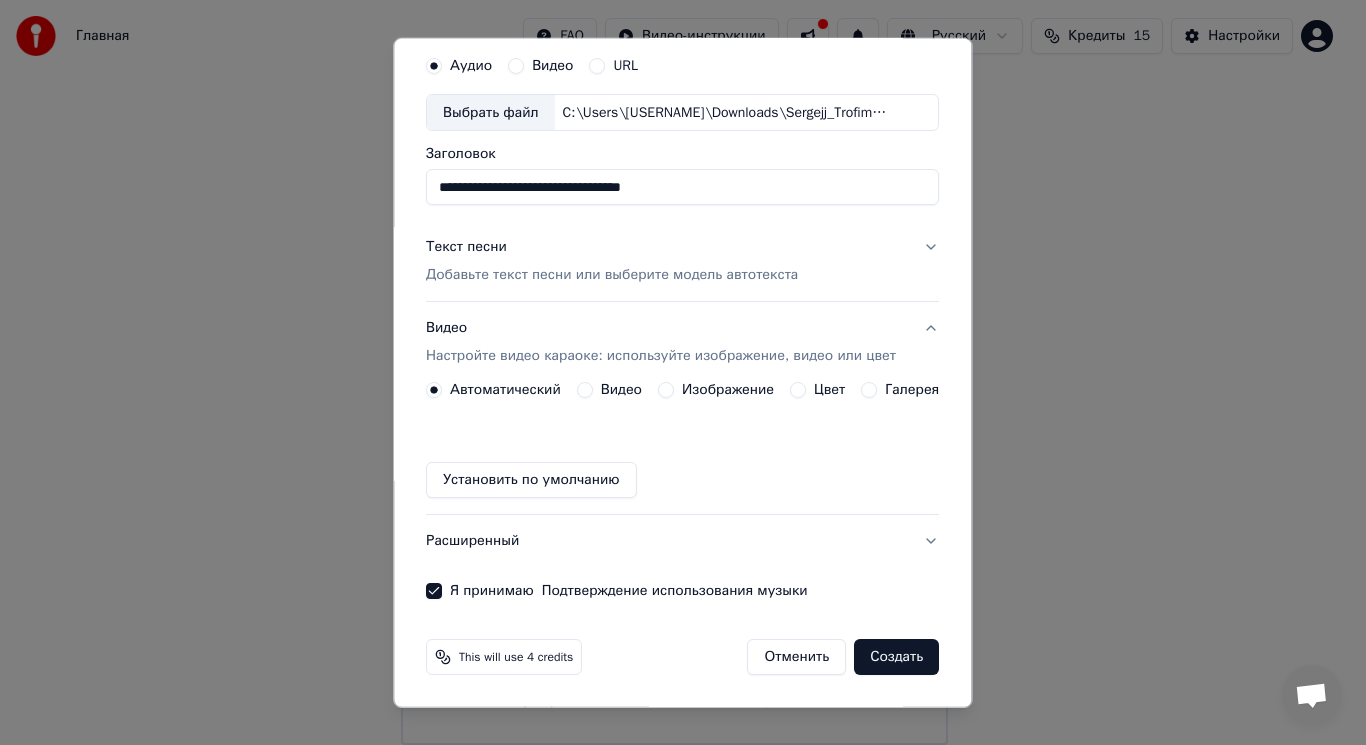 click on "Создать" at bounding box center [897, 657] 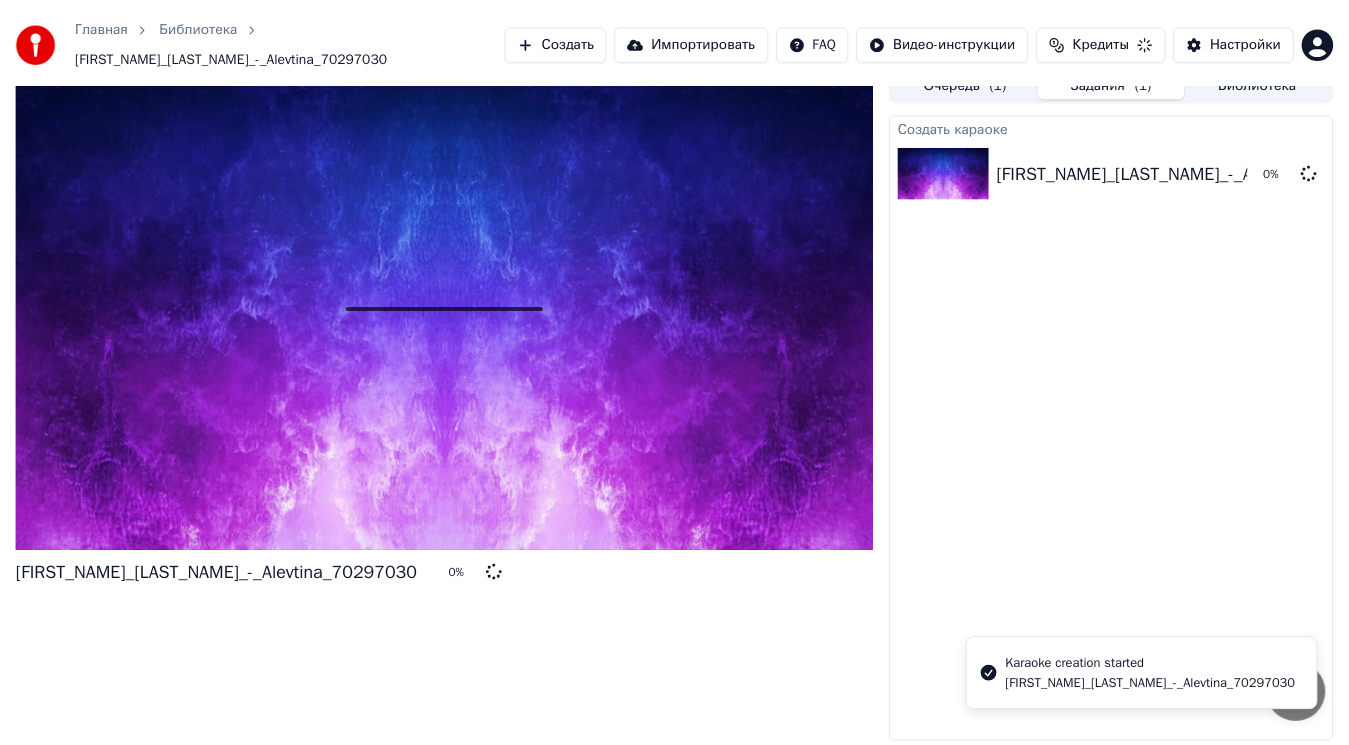 scroll, scrollTop: 18, scrollLeft: 0, axis: vertical 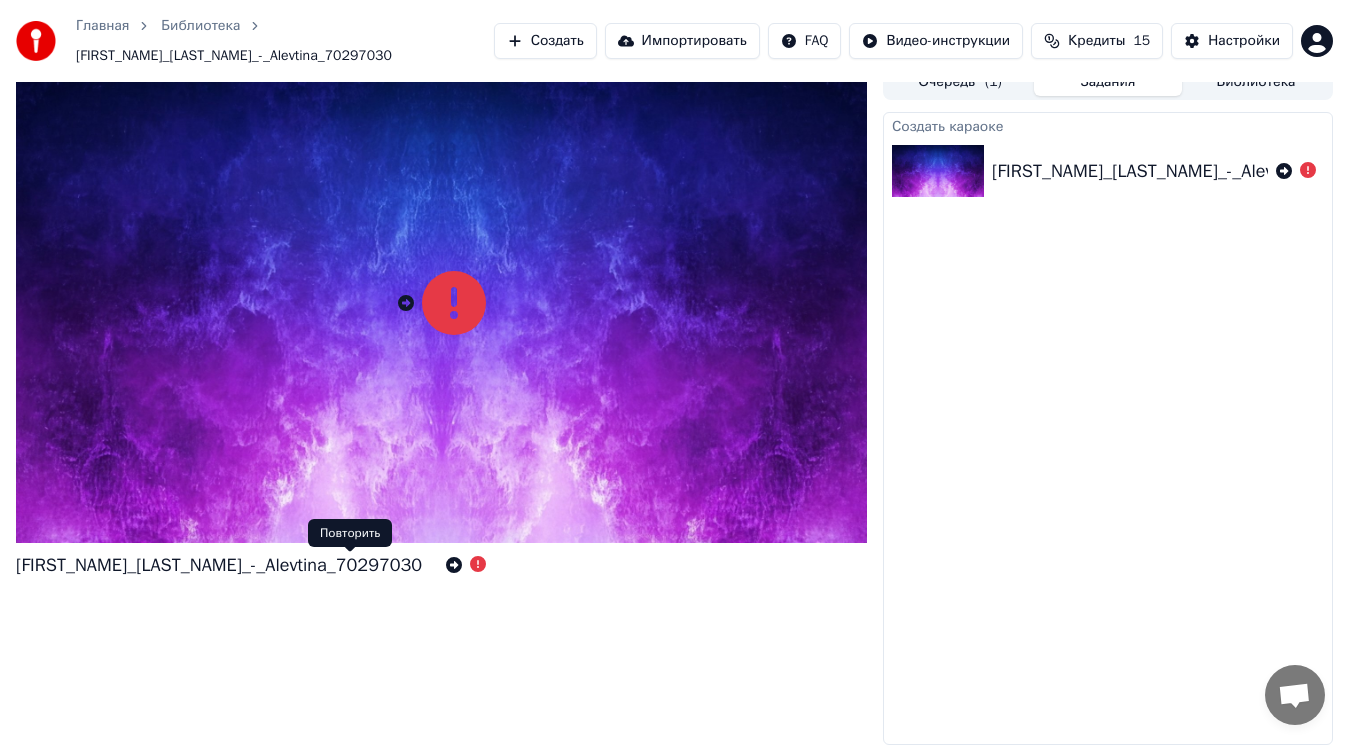 click 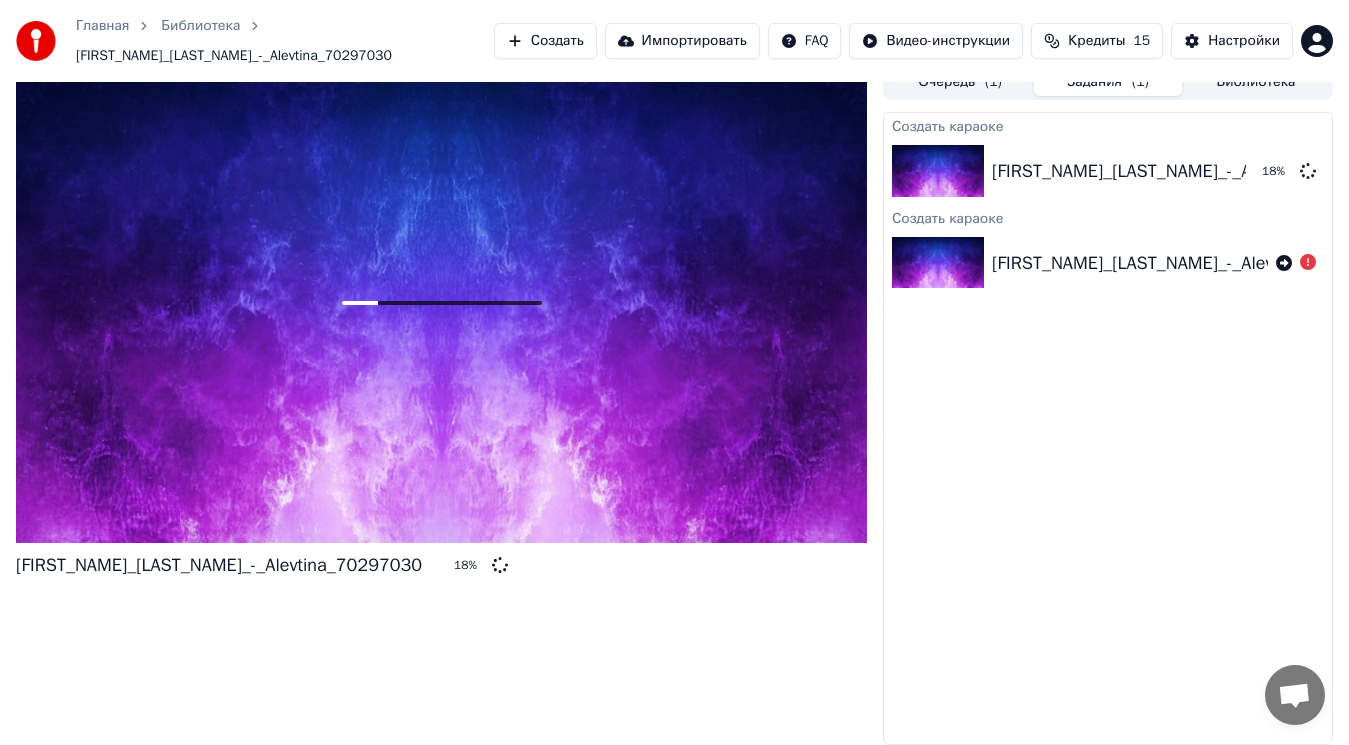 drag, startPoint x: 1196, startPoint y: 72, endPoint x: 1196, endPoint y: 52, distance: 20 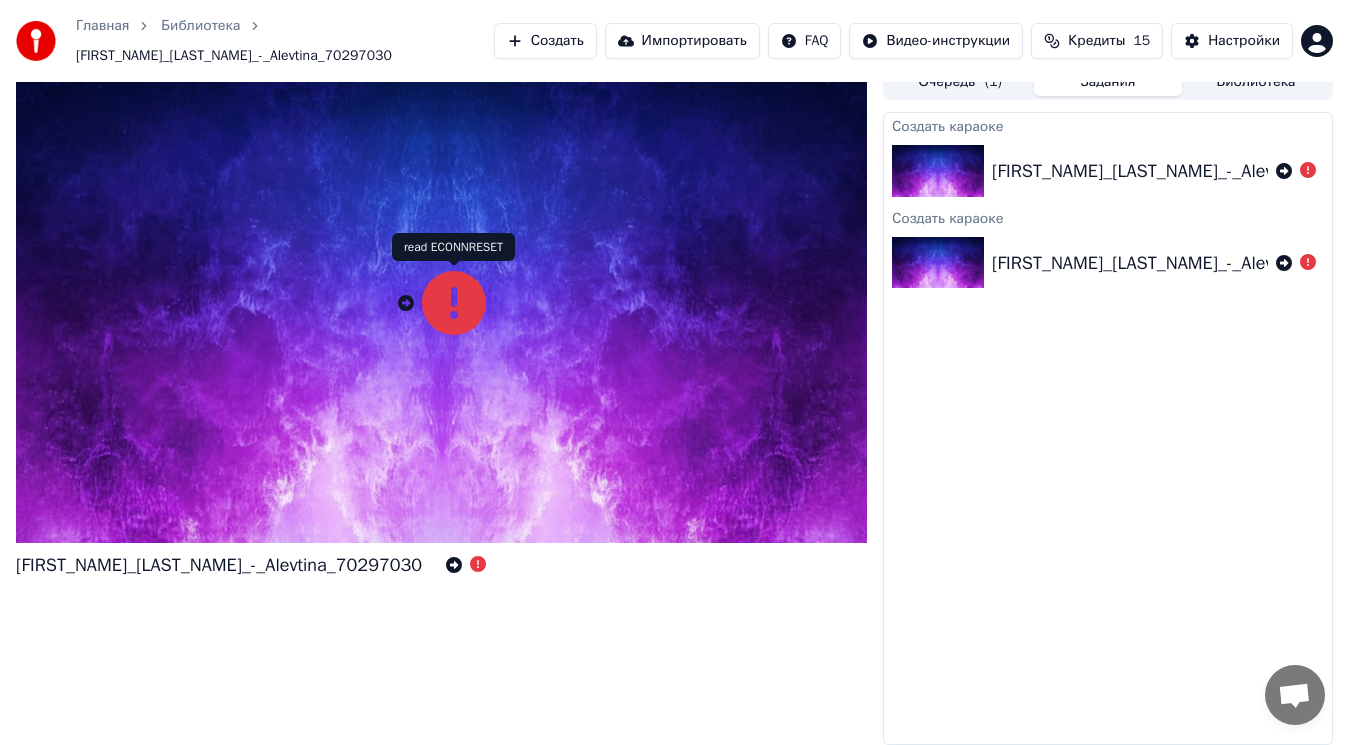 click 